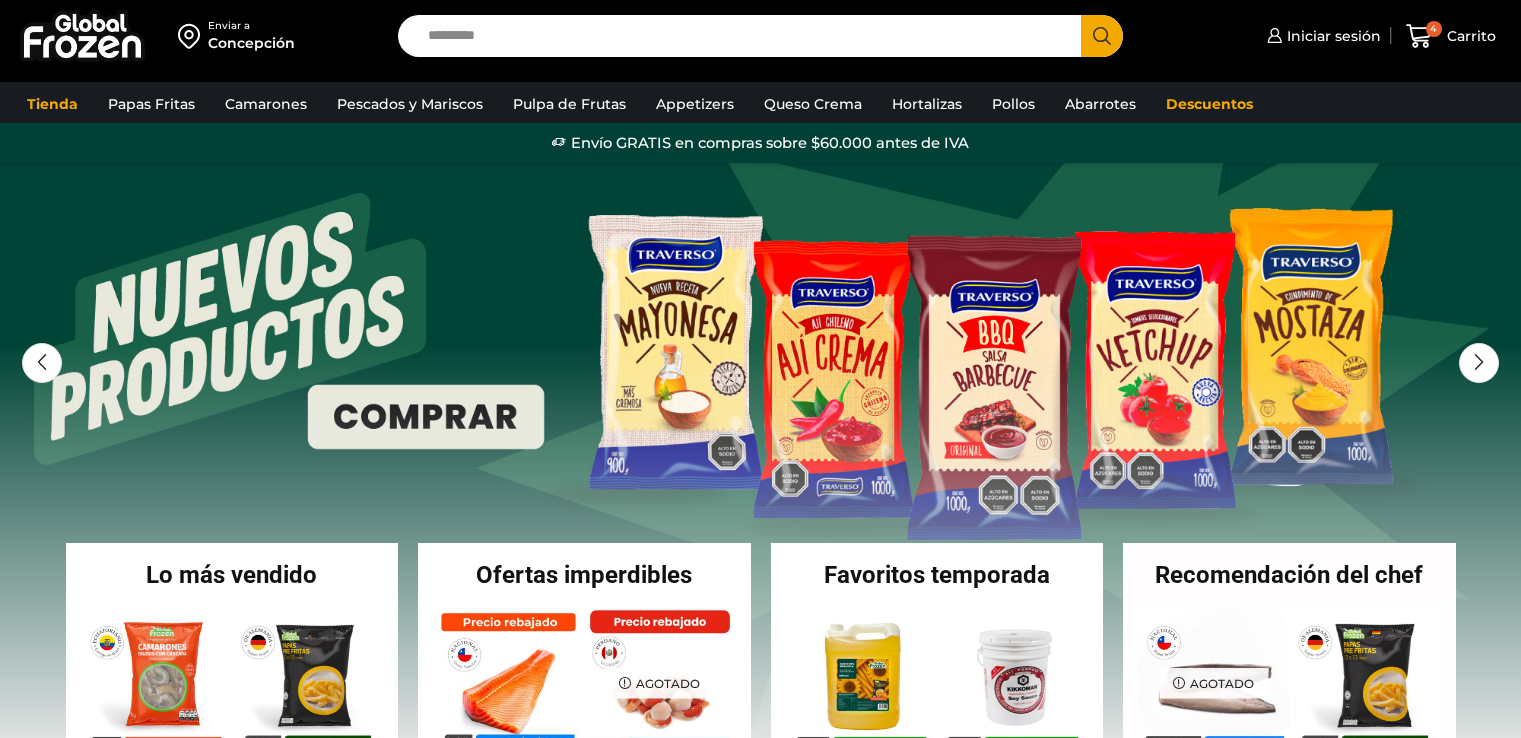scroll, scrollTop: 0, scrollLeft: 0, axis: both 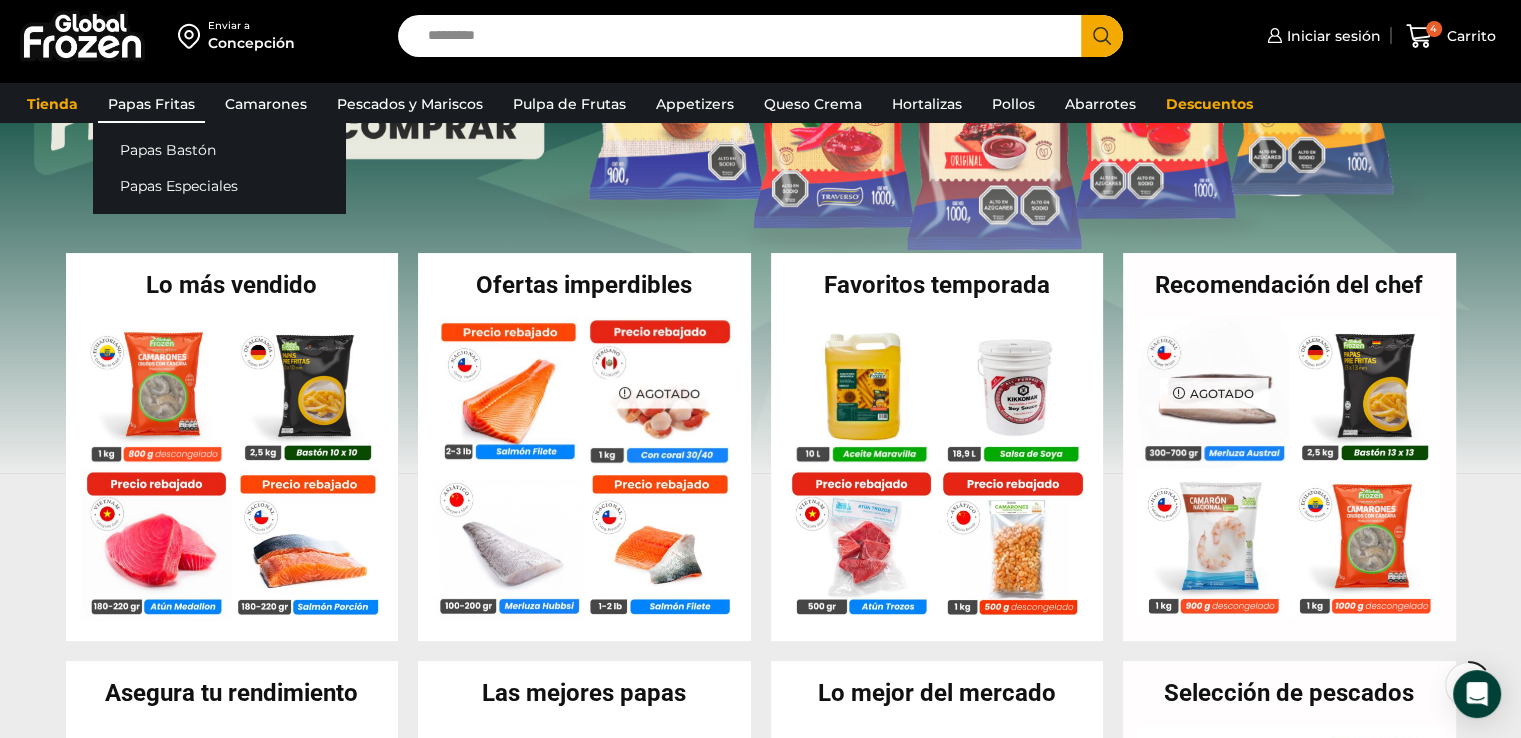 click on "Papas Fritas" at bounding box center (151, 104) 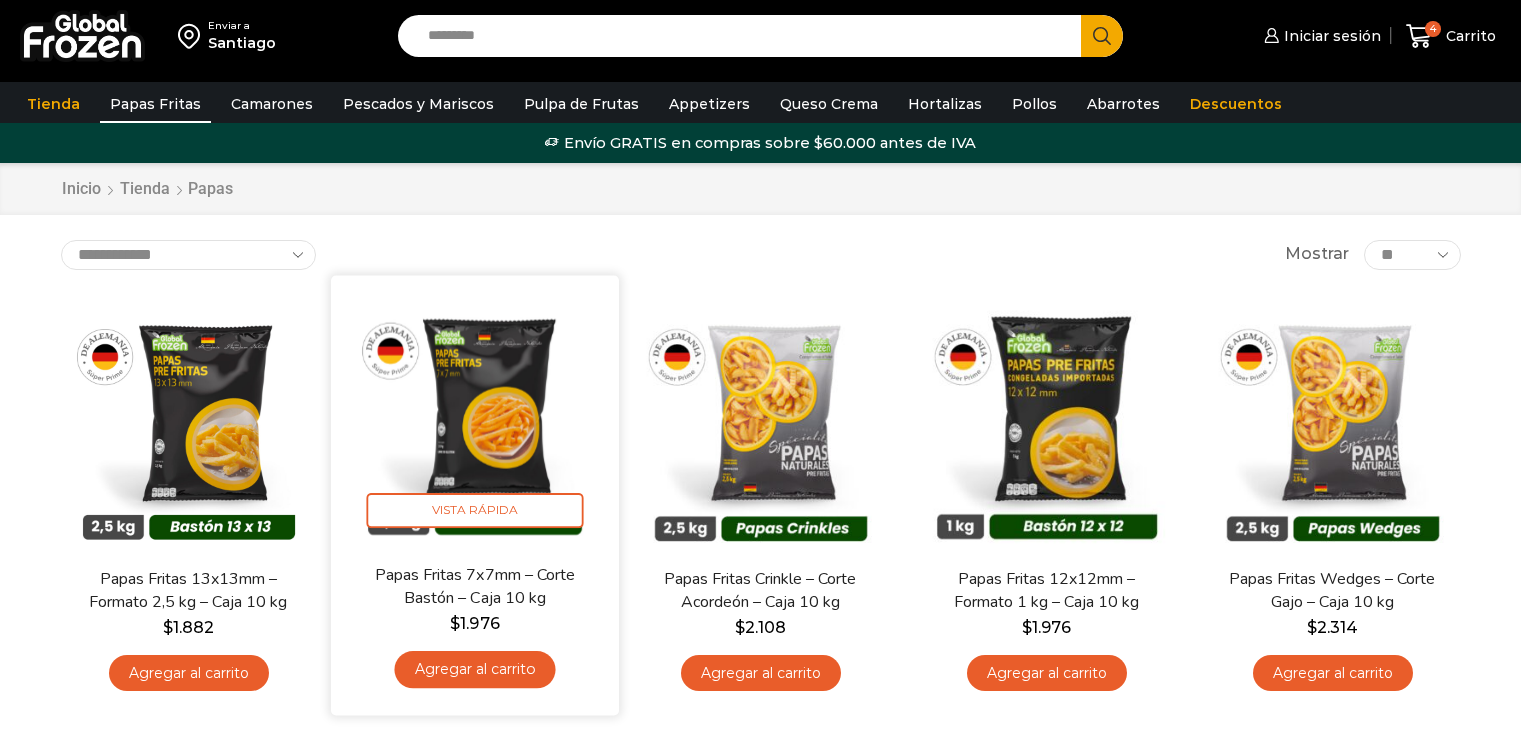 scroll, scrollTop: 0, scrollLeft: 0, axis: both 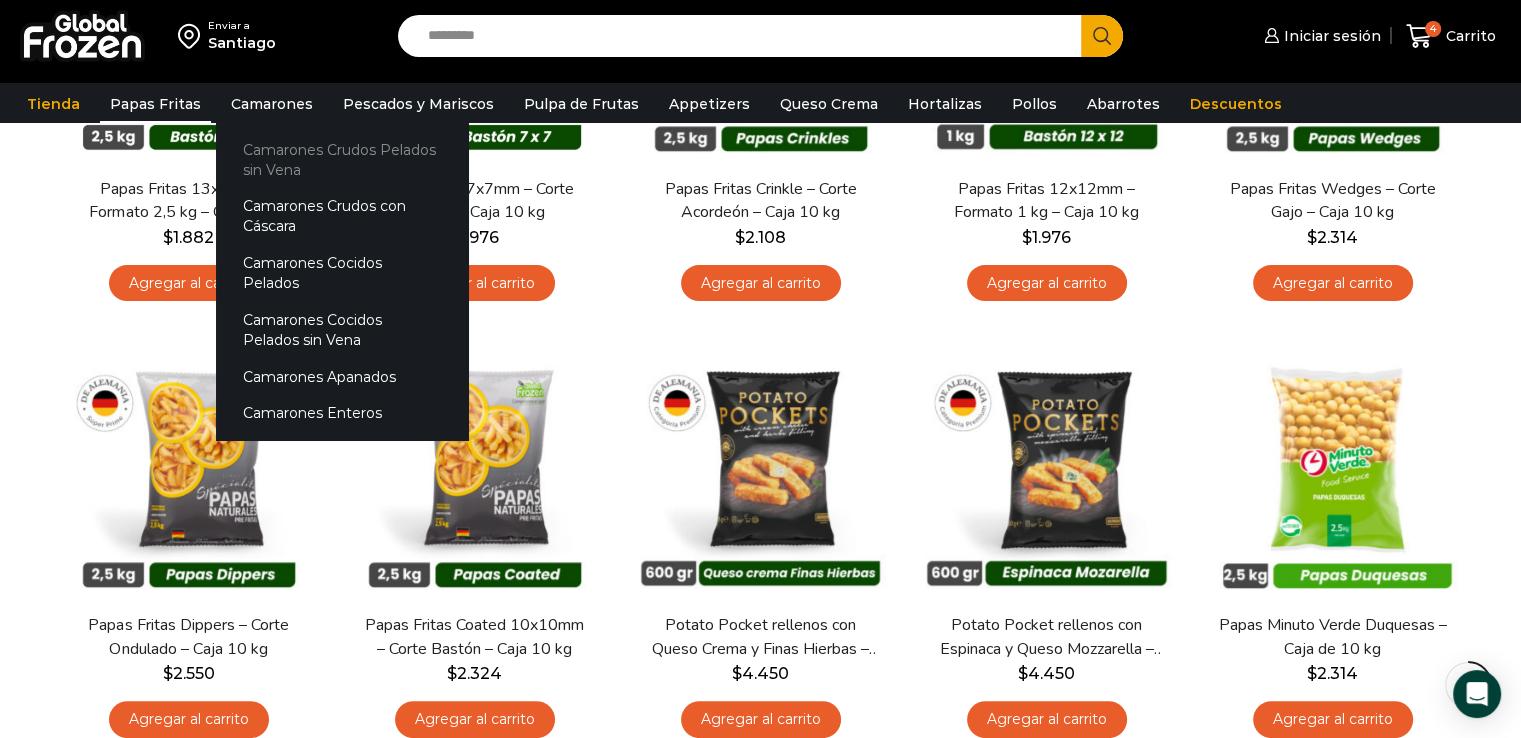 click on "Camarones Crudos Pelados sin Vena" at bounding box center [342, 159] 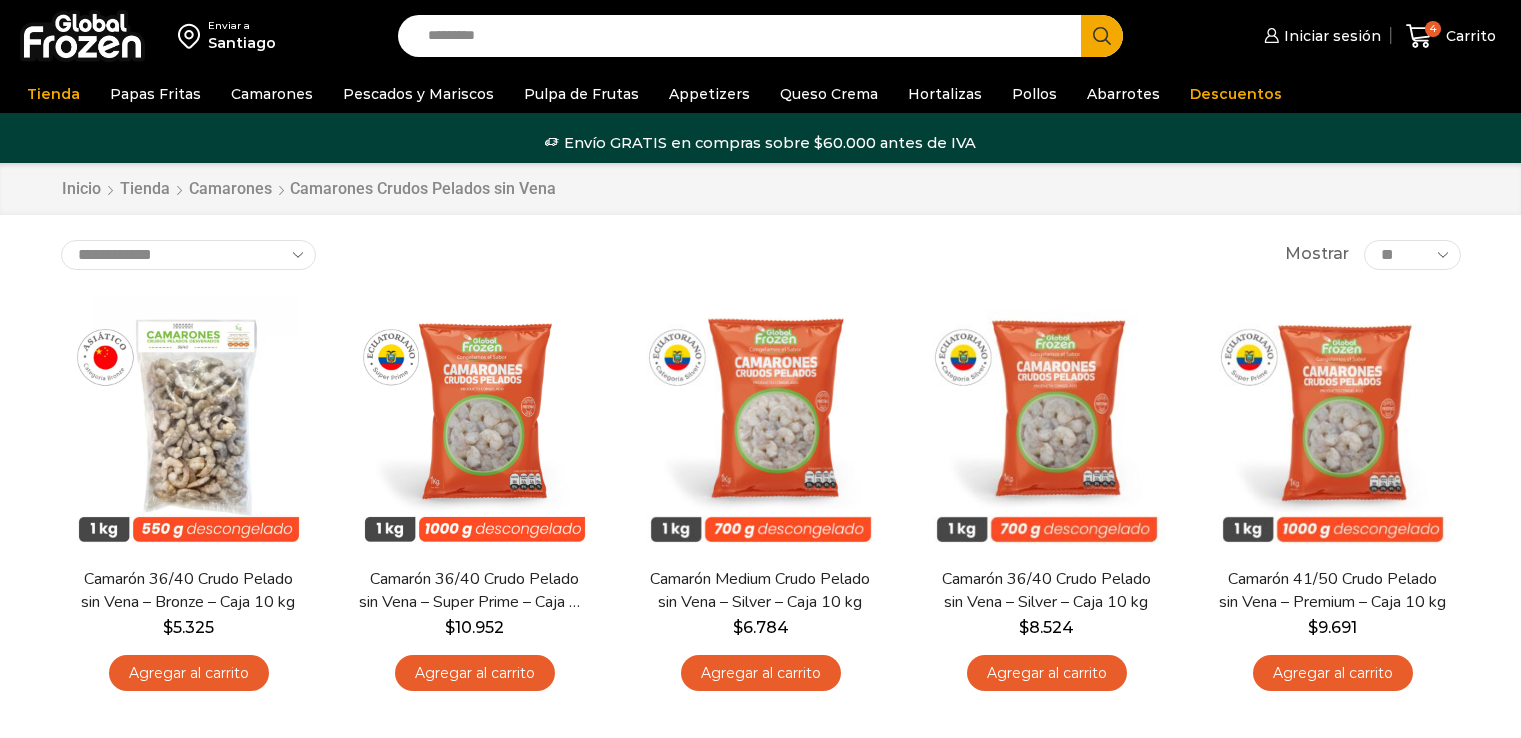 scroll, scrollTop: 0, scrollLeft: 0, axis: both 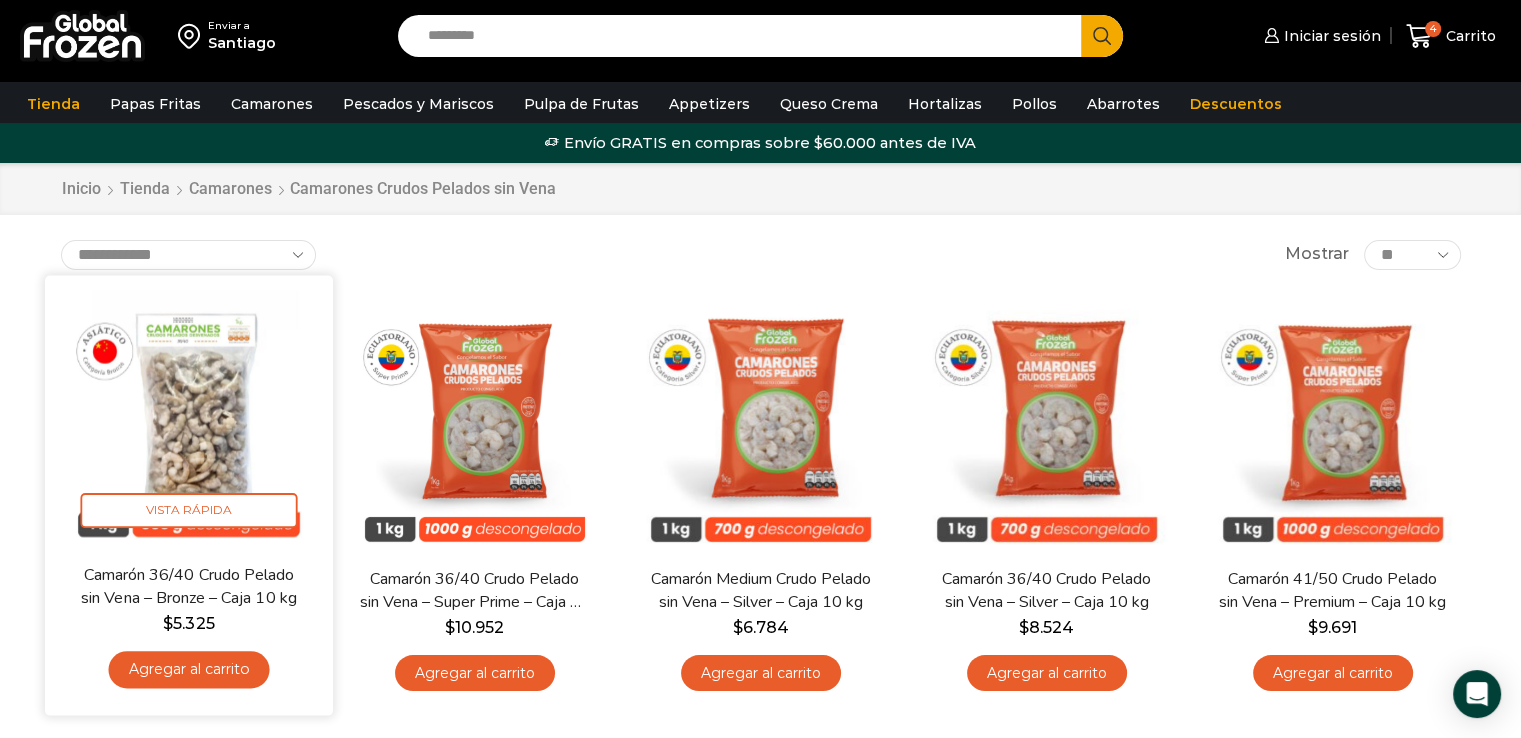 click on "Agregar al carrito" at bounding box center (188, 669) 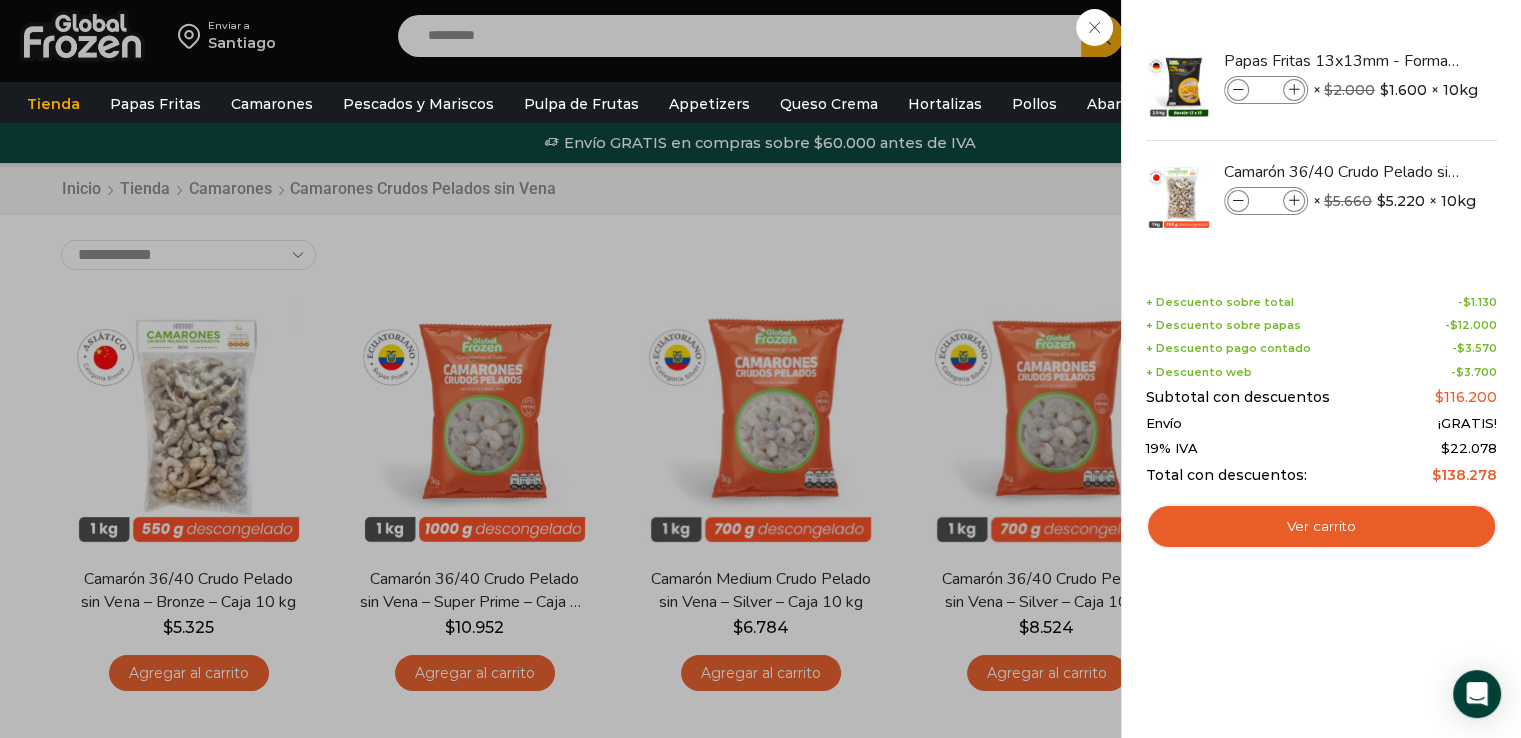 click on "5
Carrito
5
5
Shopping Cart
*" at bounding box center [1451, 36] 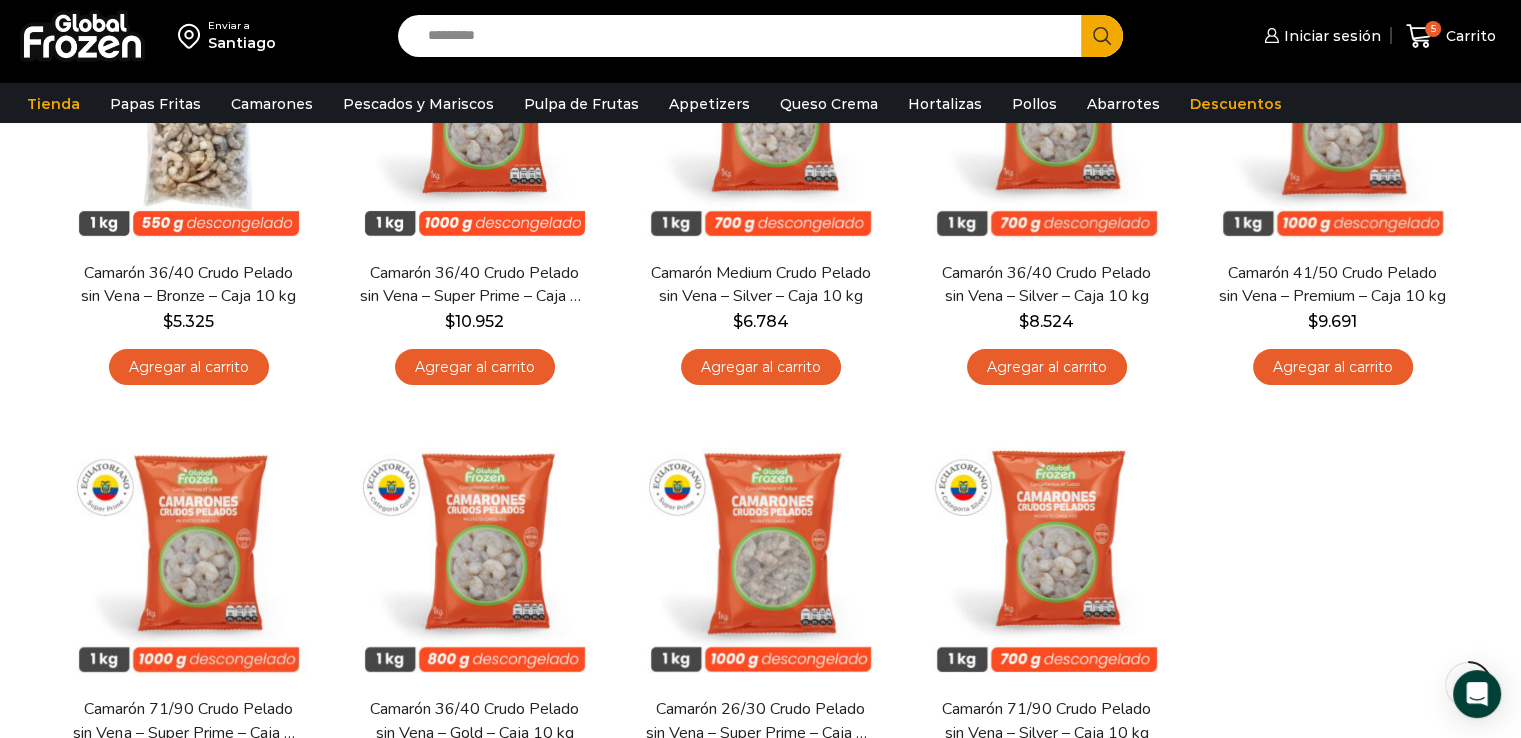 scroll, scrollTop: 300, scrollLeft: 0, axis: vertical 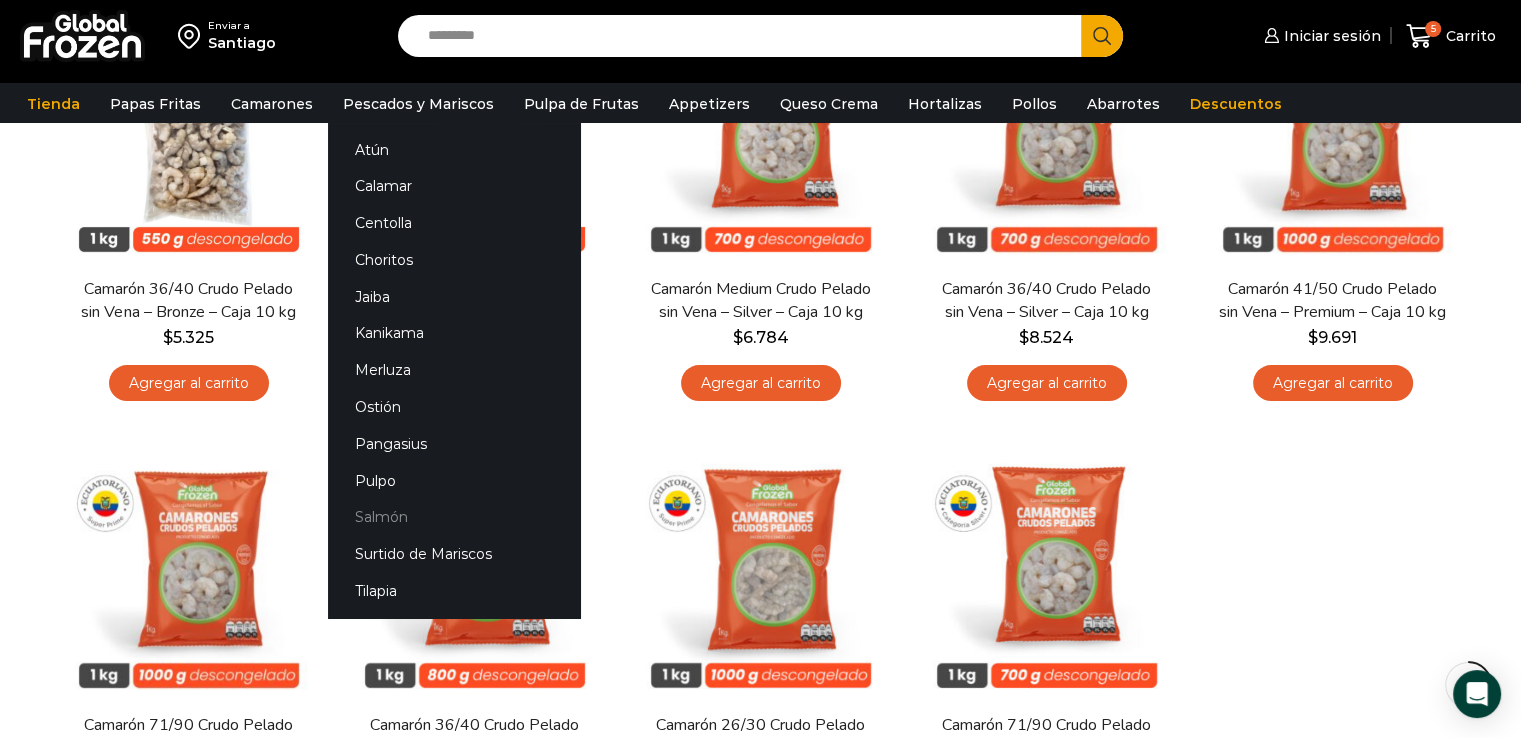 click on "Salmón" at bounding box center (454, 517) 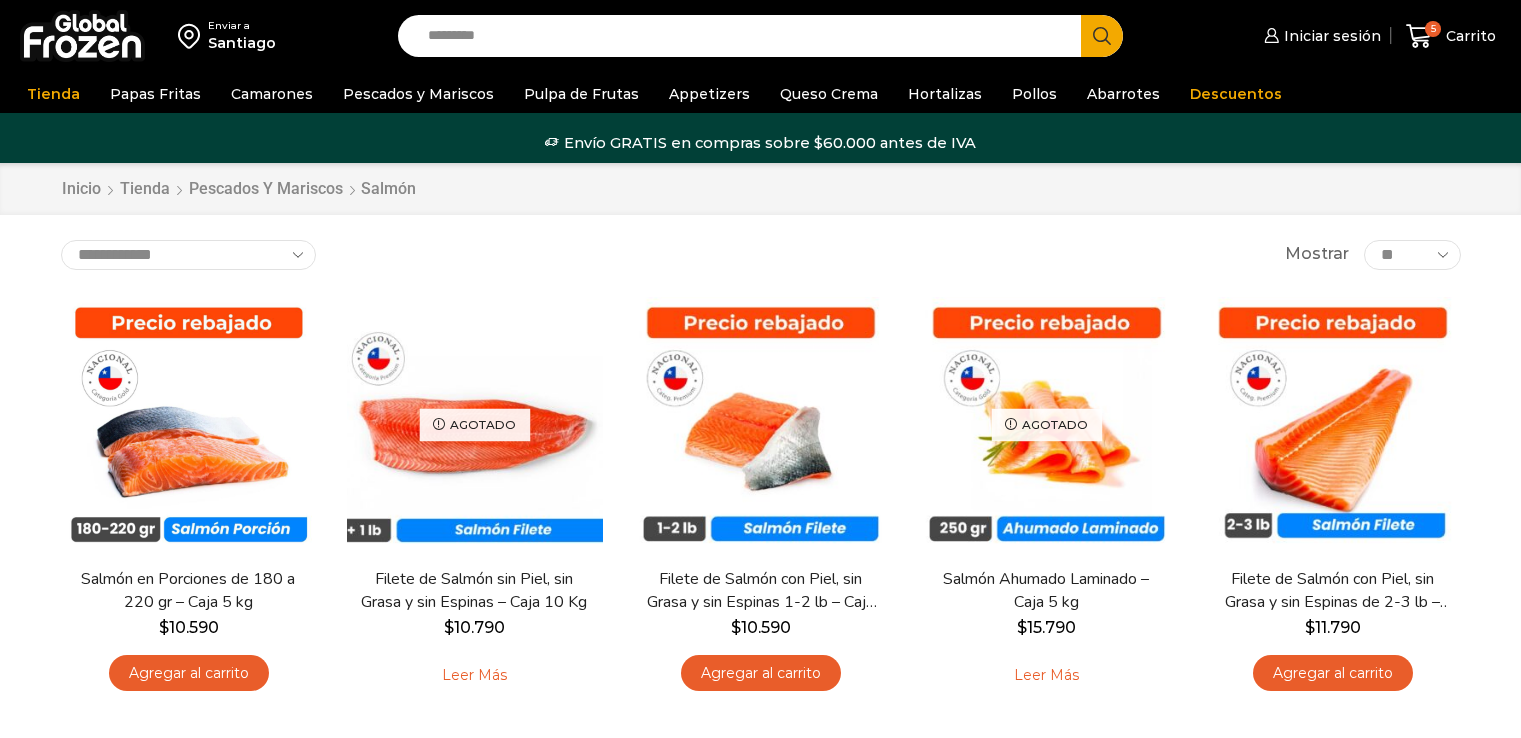 scroll, scrollTop: 0, scrollLeft: 0, axis: both 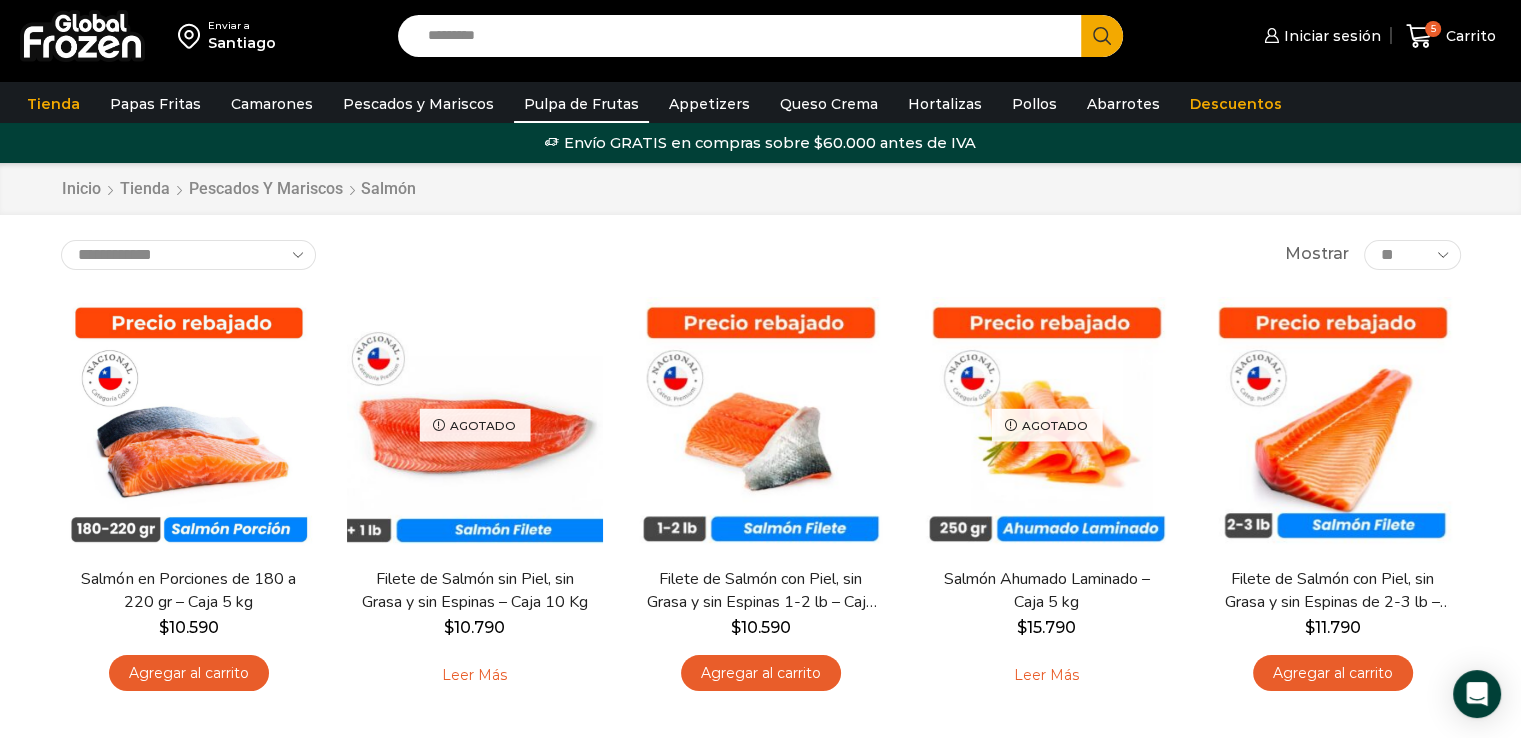 click on "Pulpa de Frutas" at bounding box center [581, 104] 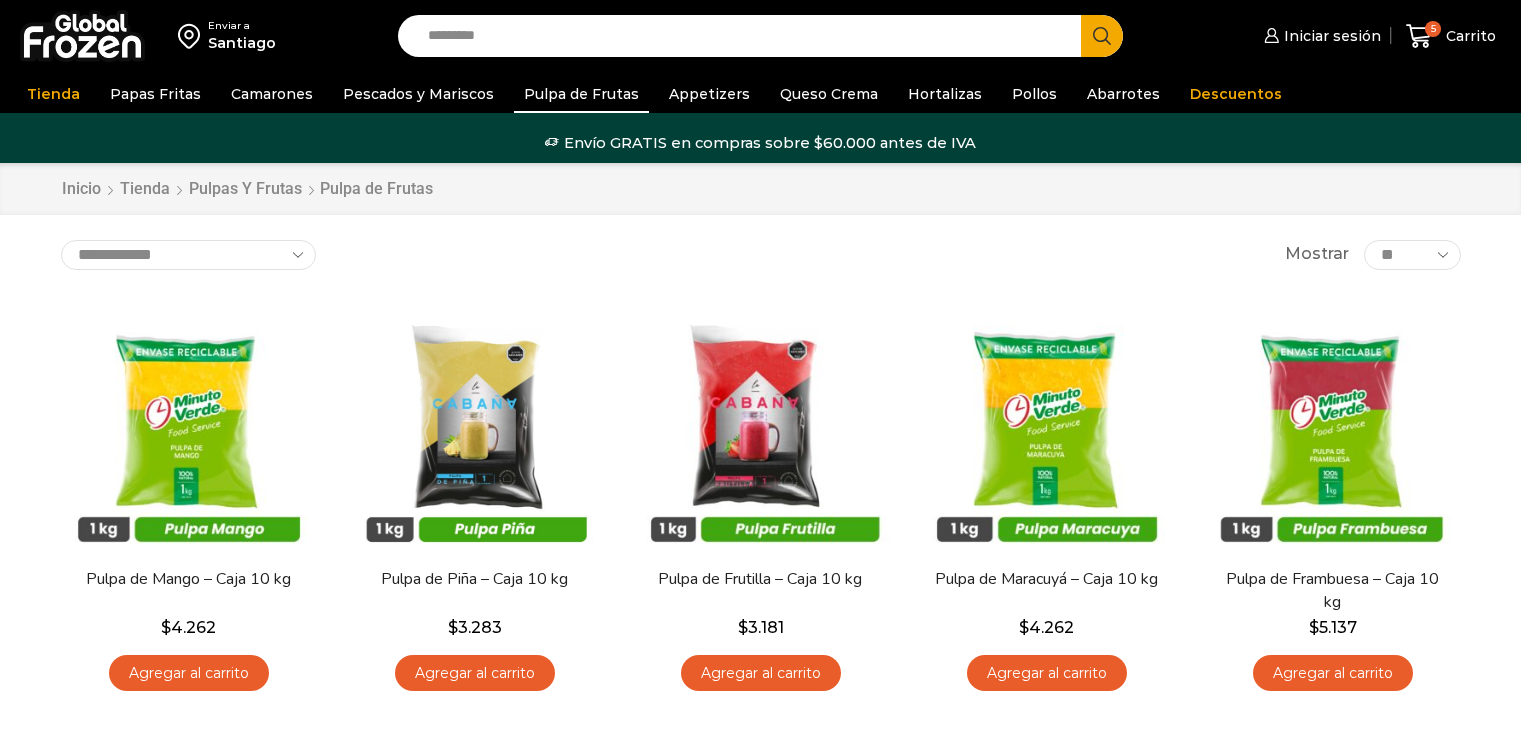 scroll, scrollTop: 0, scrollLeft: 0, axis: both 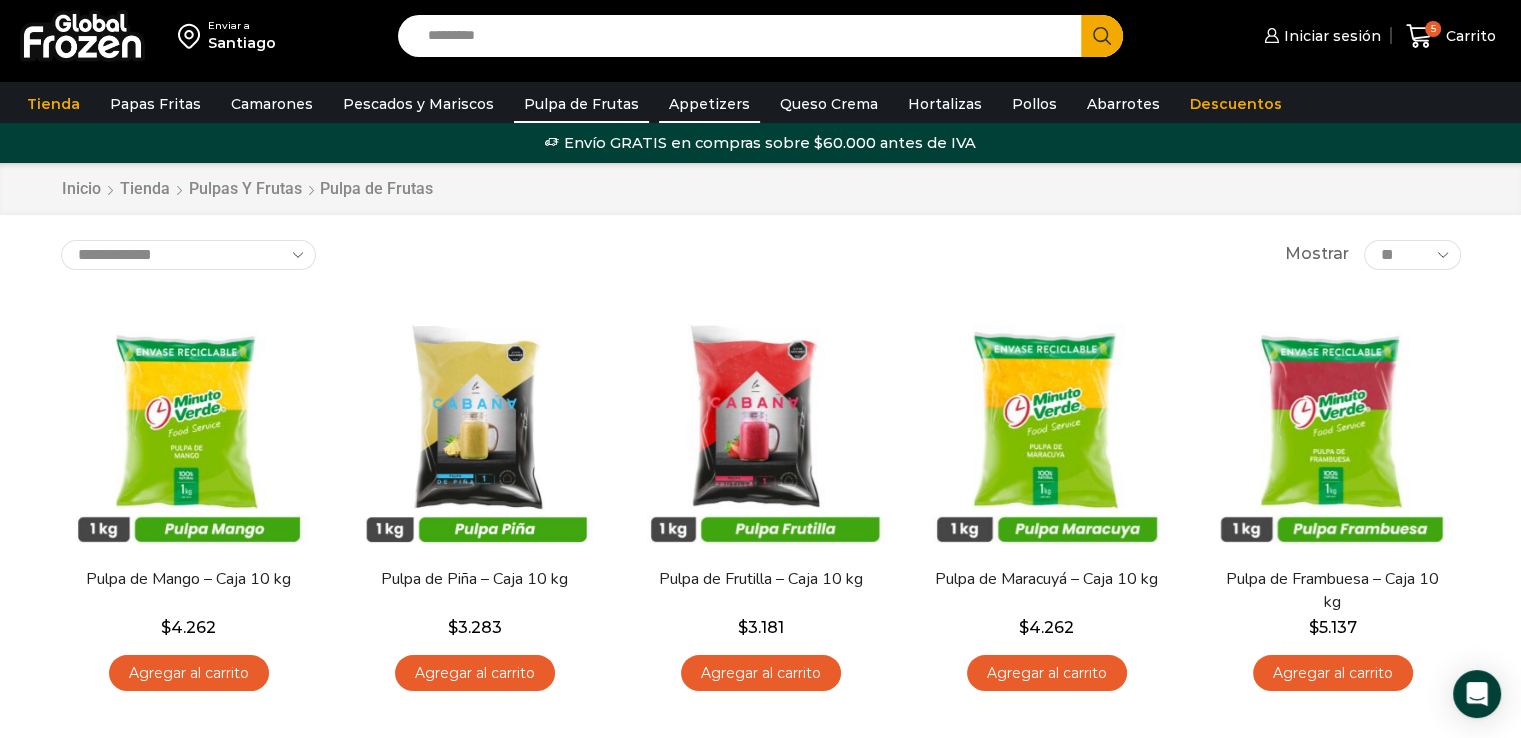 click on "Appetizers" at bounding box center [709, 104] 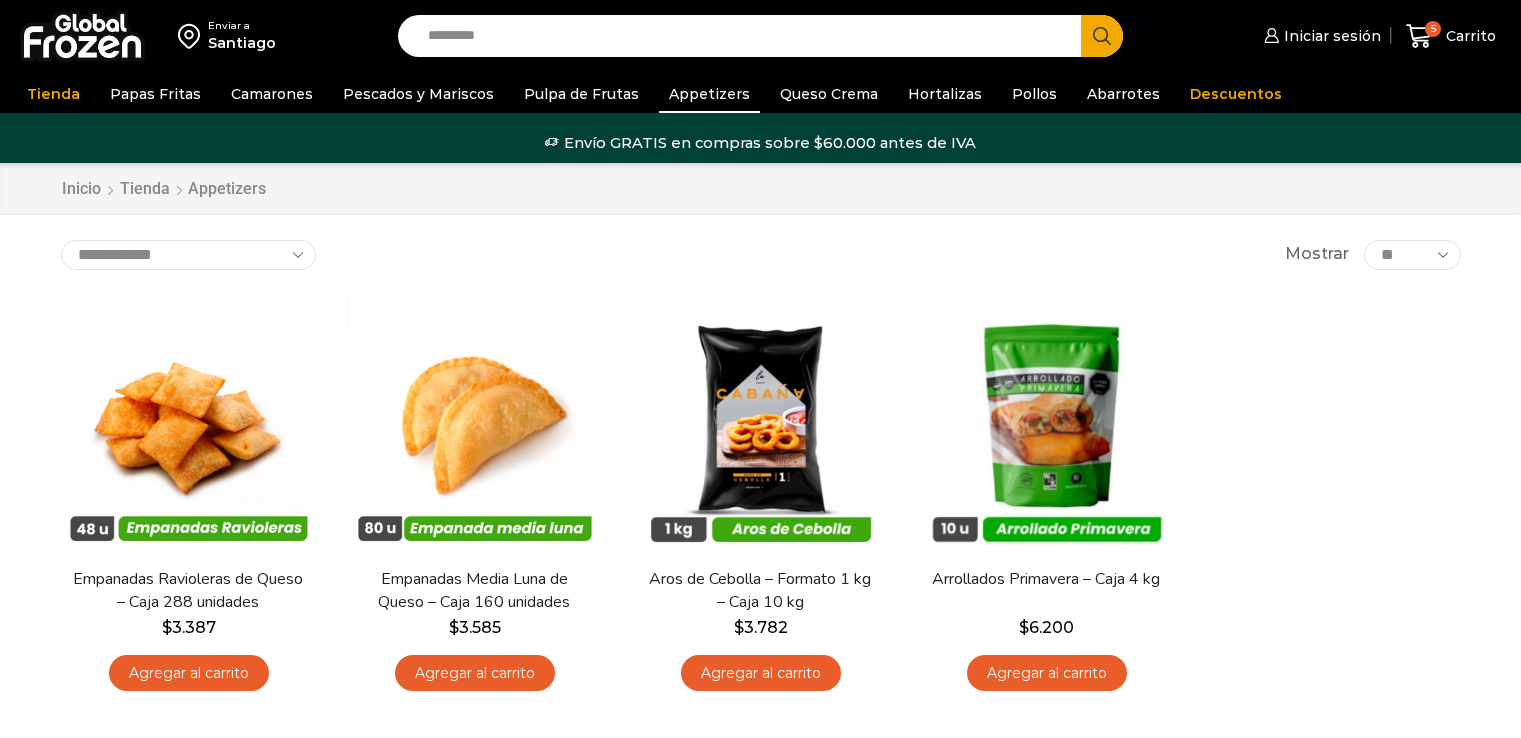 scroll, scrollTop: 0, scrollLeft: 0, axis: both 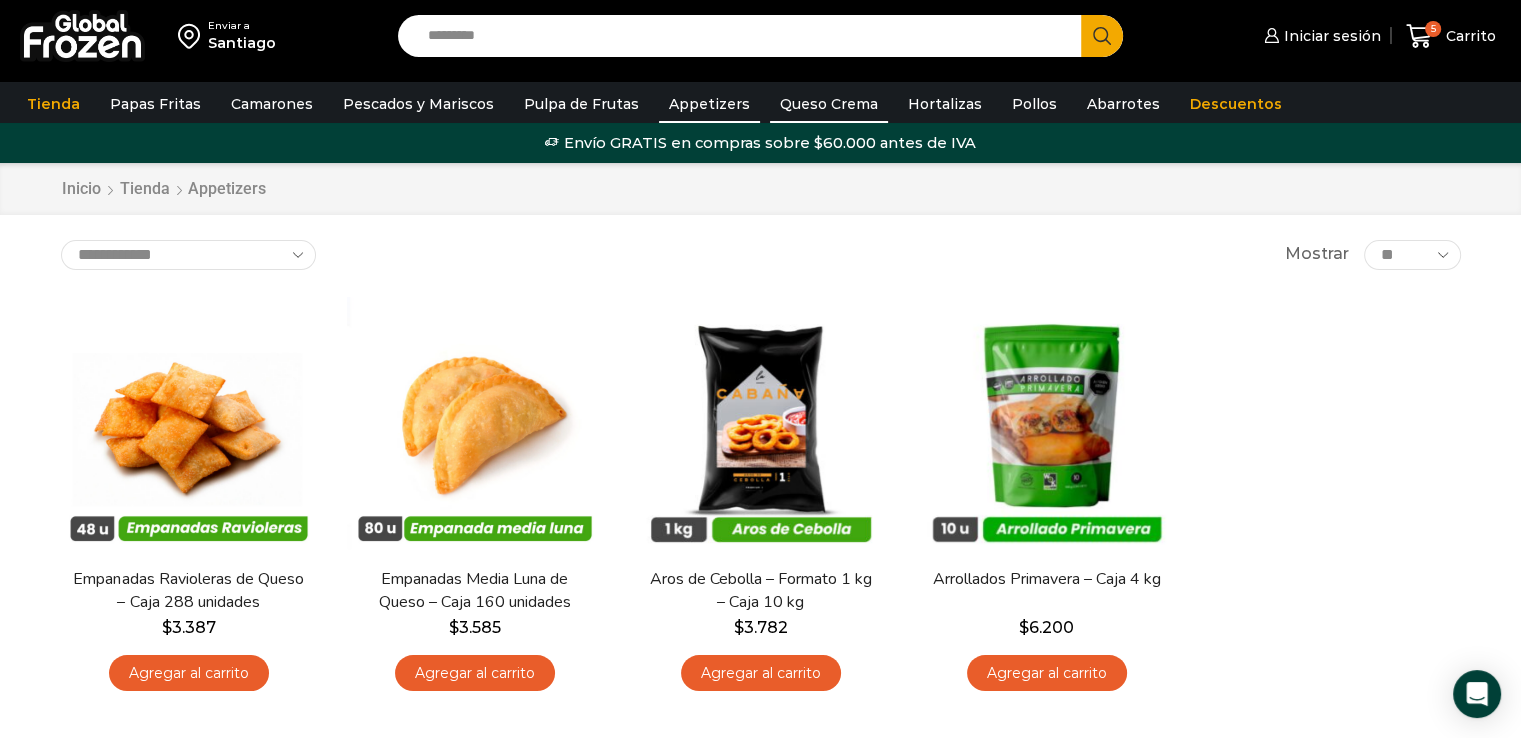 click on "Queso Crema" at bounding box center [829, 104] 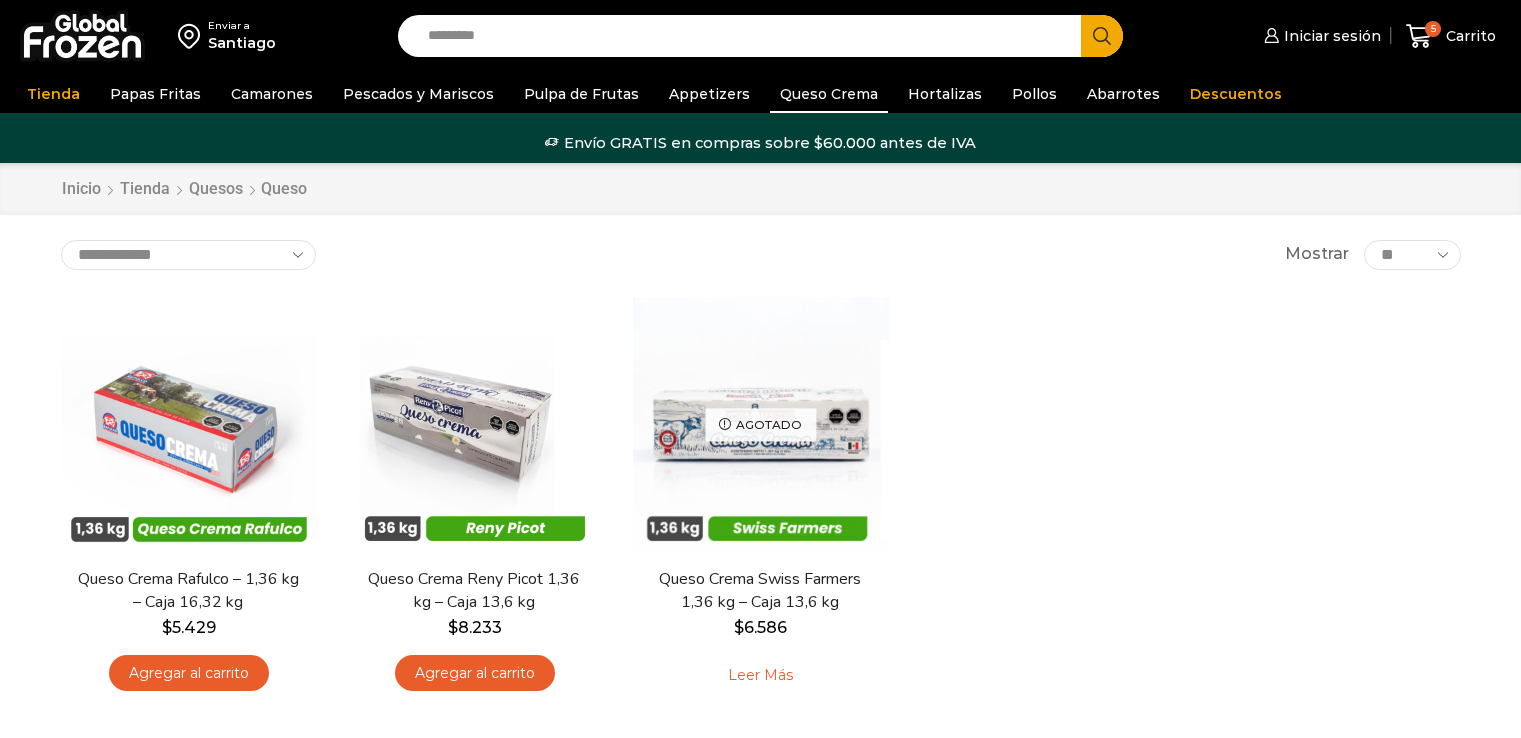 scroll, scrollTop: 0, scrollLeft: 0, axis: both 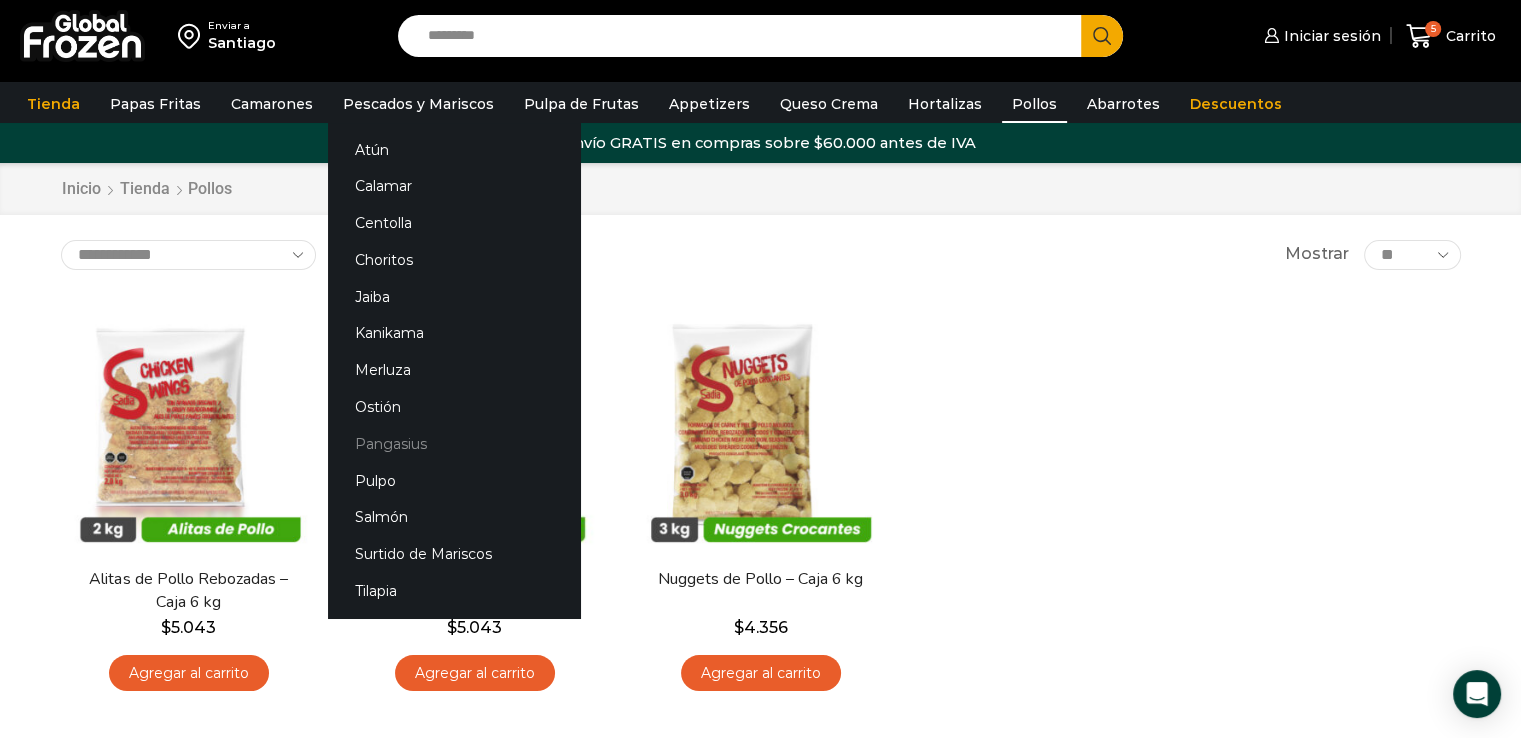 click on "Pangasius" at bounding box center (454, 443) 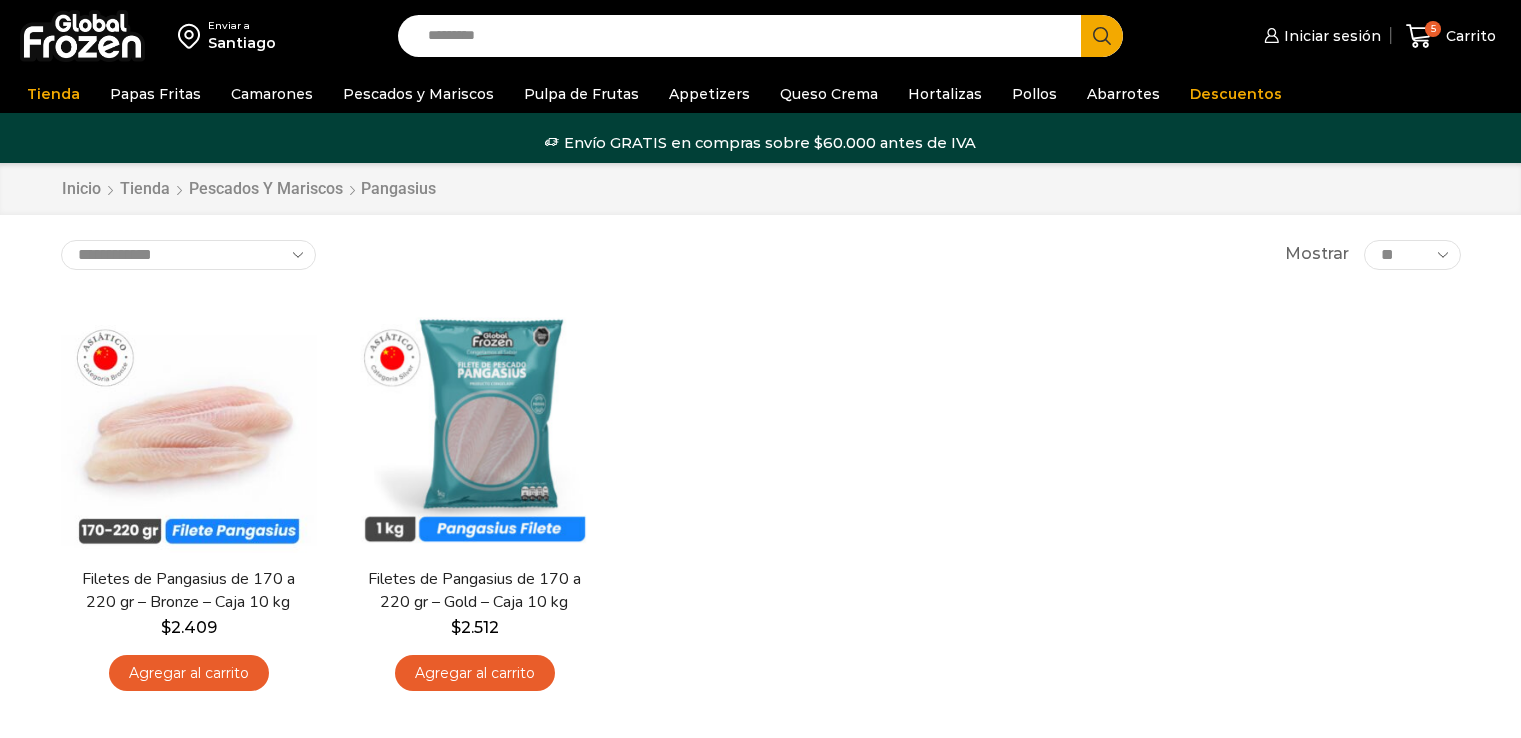 scroll, scrollTop: 0, scrollLeft: 0, axis: both 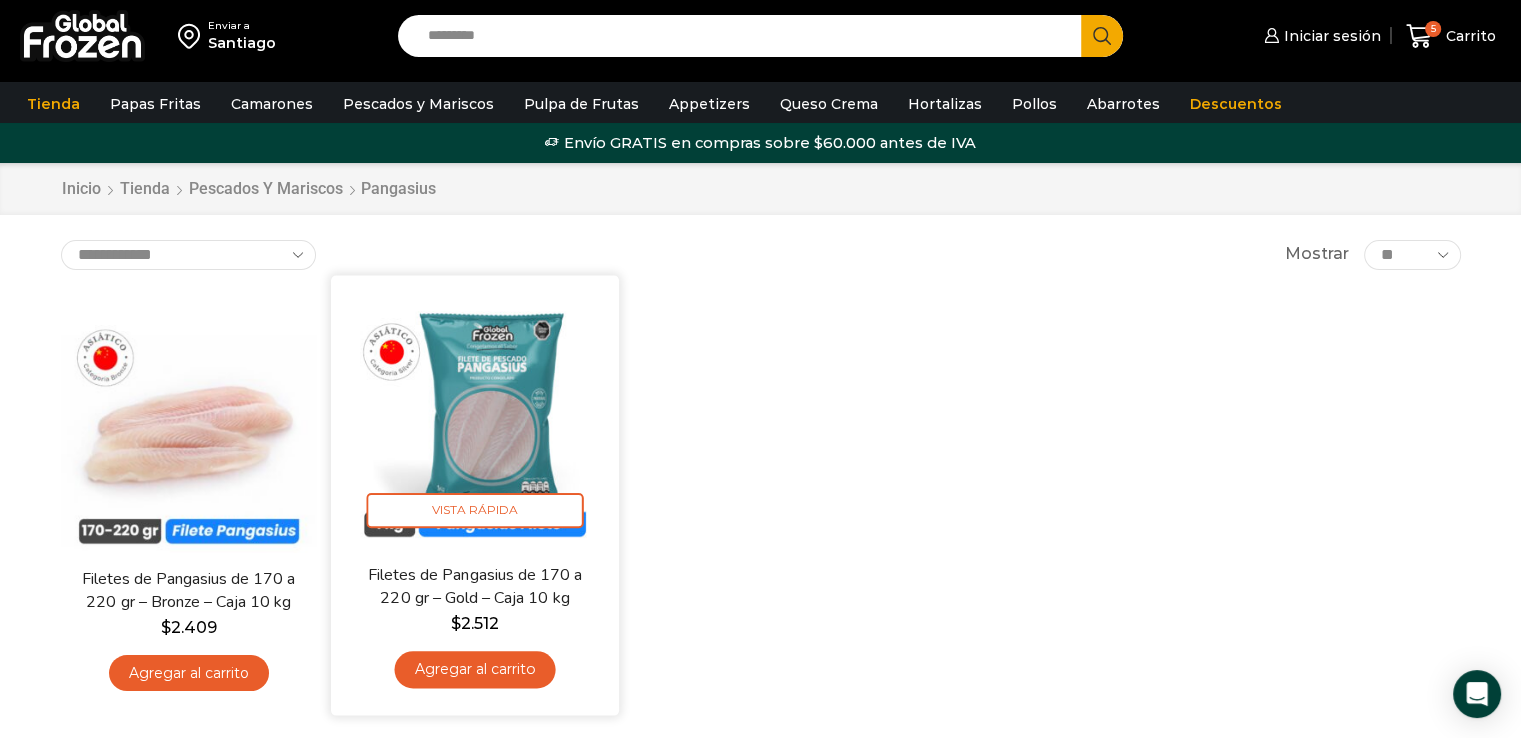 click on "Agregar al carrito" at bounding box center (474, 669) 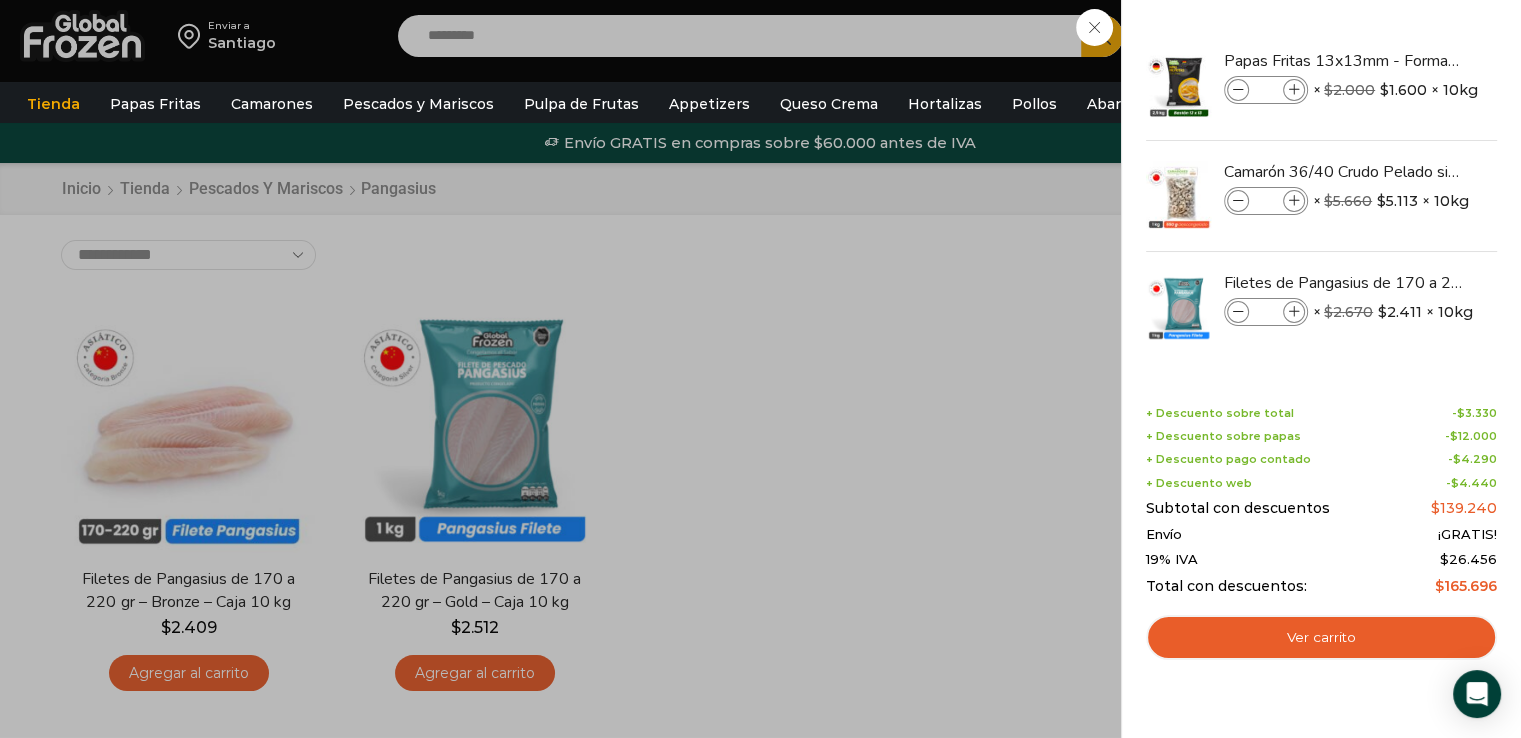 click on "6
Carrito
6
6
Shopping Cart
*" at bounding box center [1451, 36] 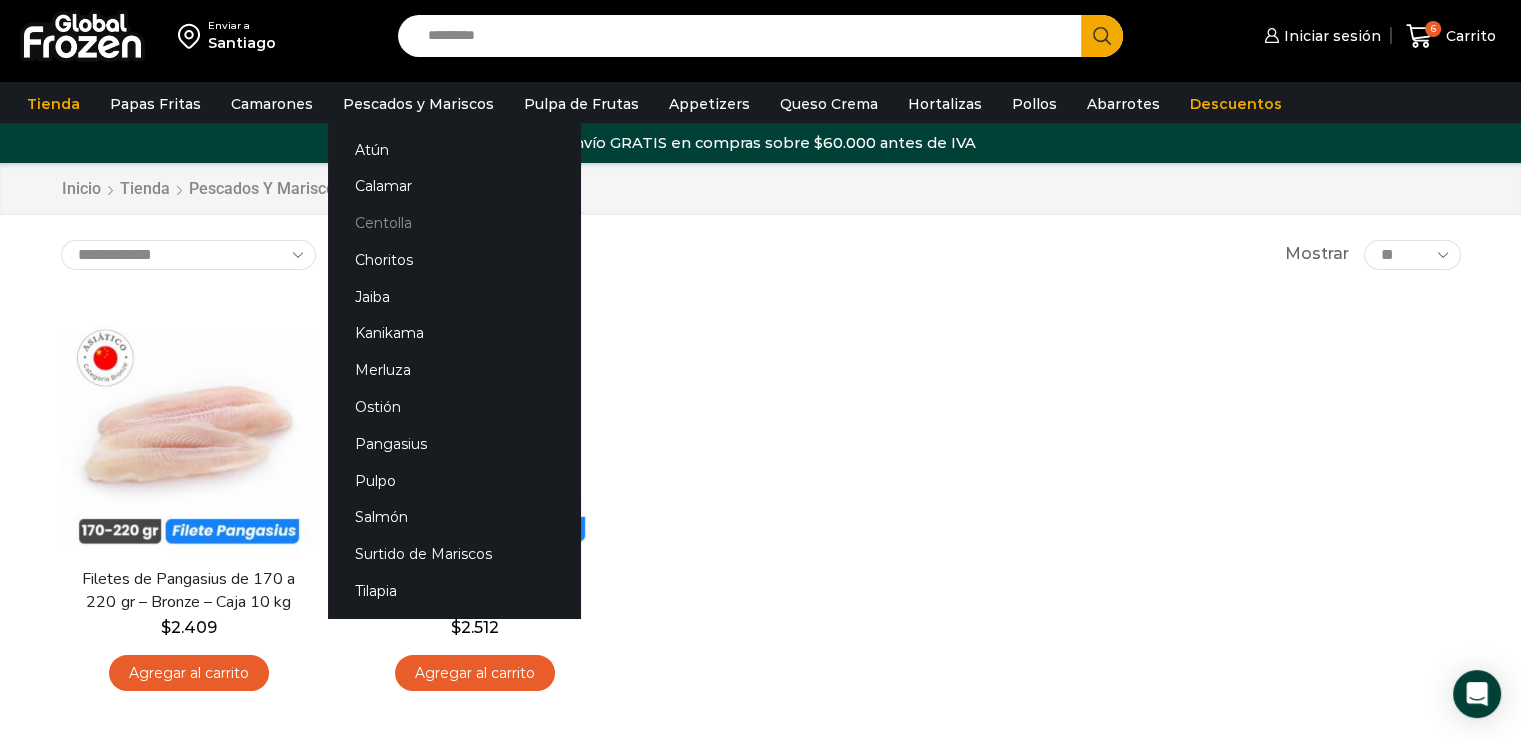 click on "Centolla" at bounding box center (454, 223) 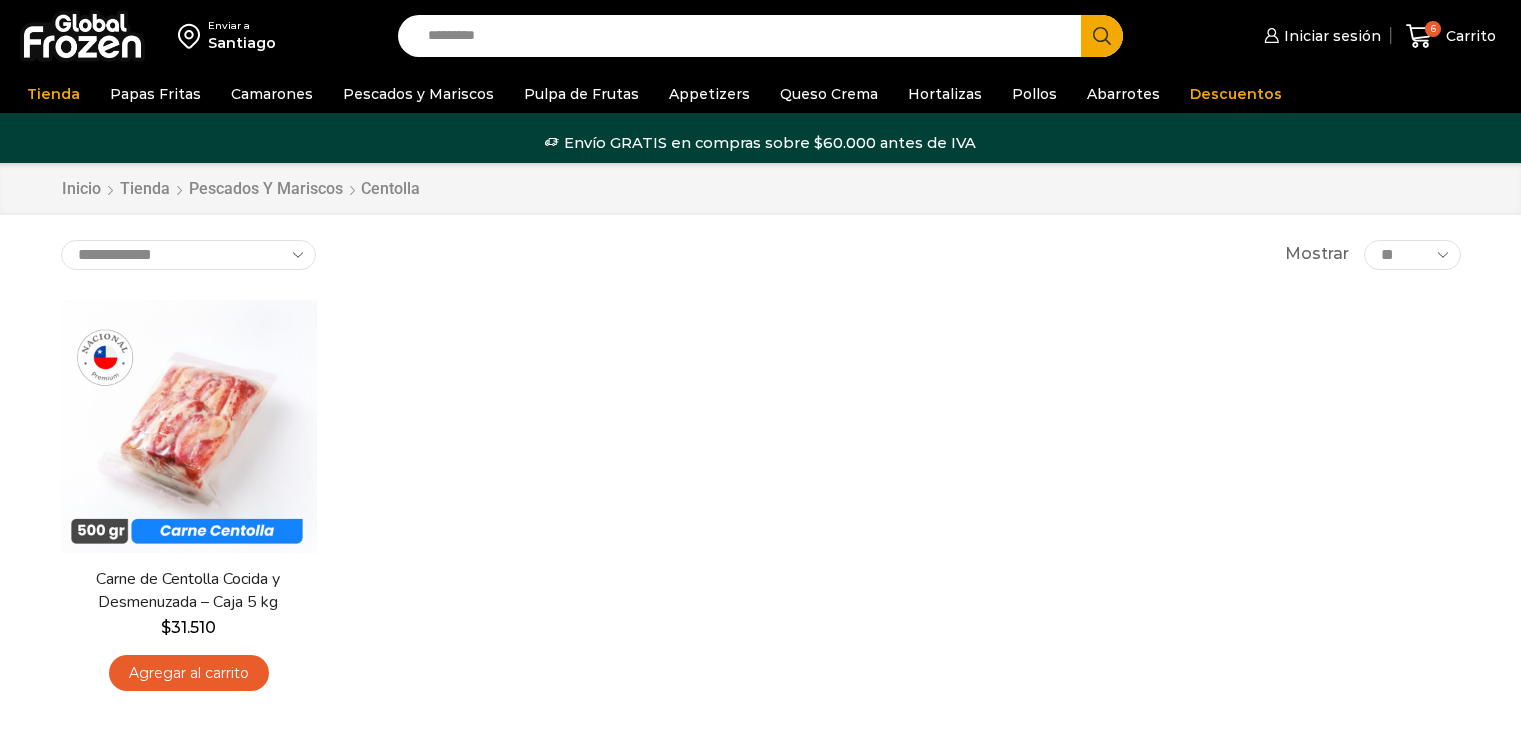 scroll, scrollTop: 0, scrollLeft: 0, axis: both 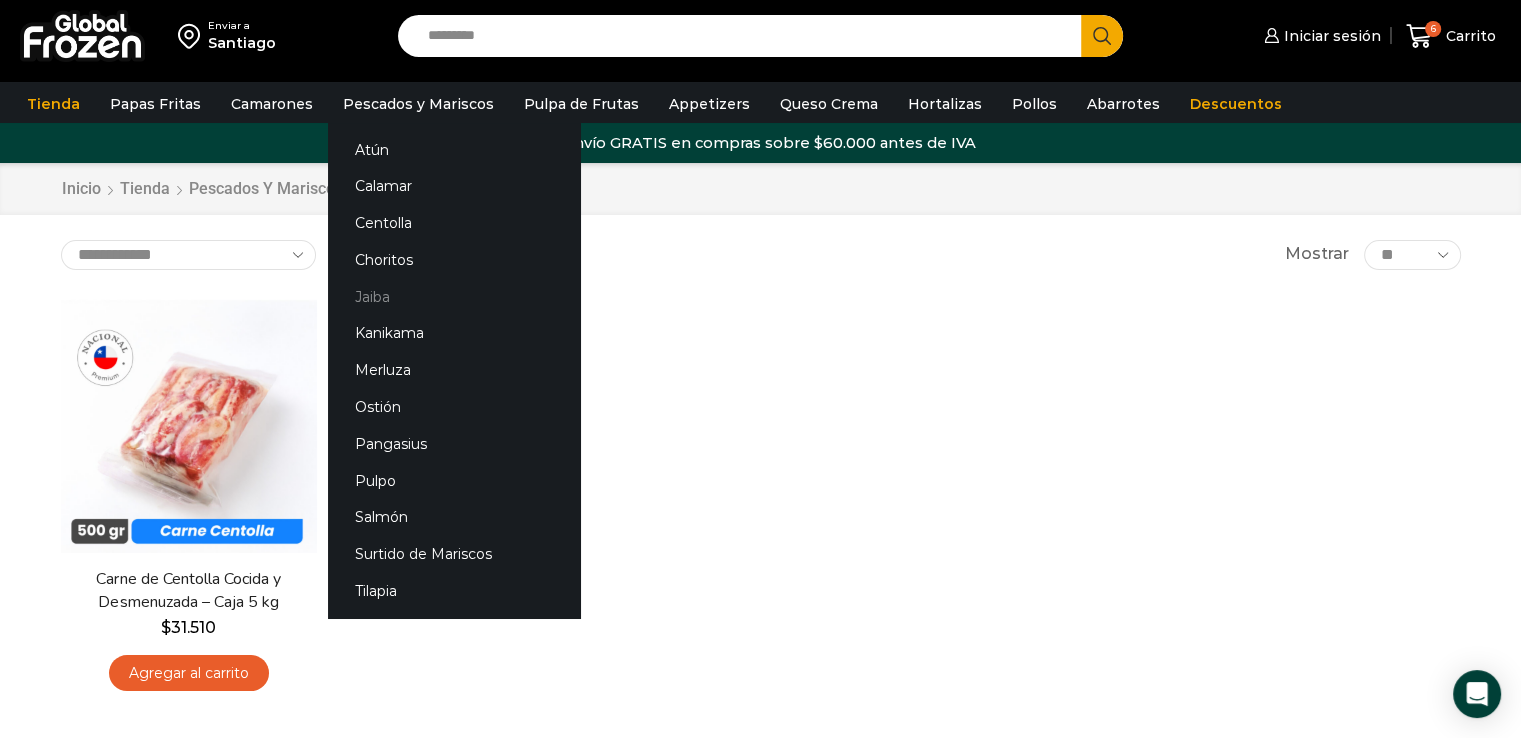 click on "Jaiba" at bounding box center [454, 296] 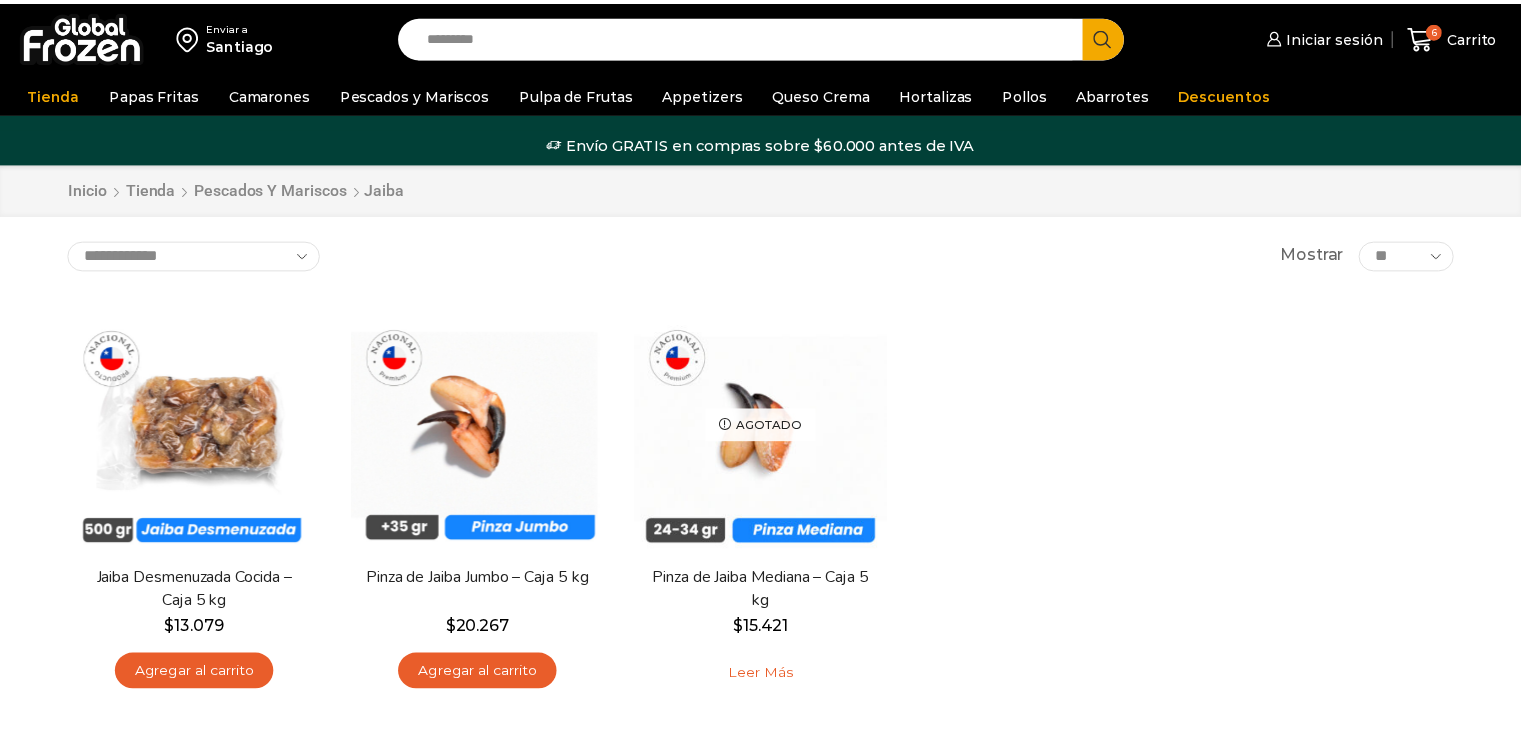 scroll, scrollTop: 0, scrollLeft: 0, axis: both 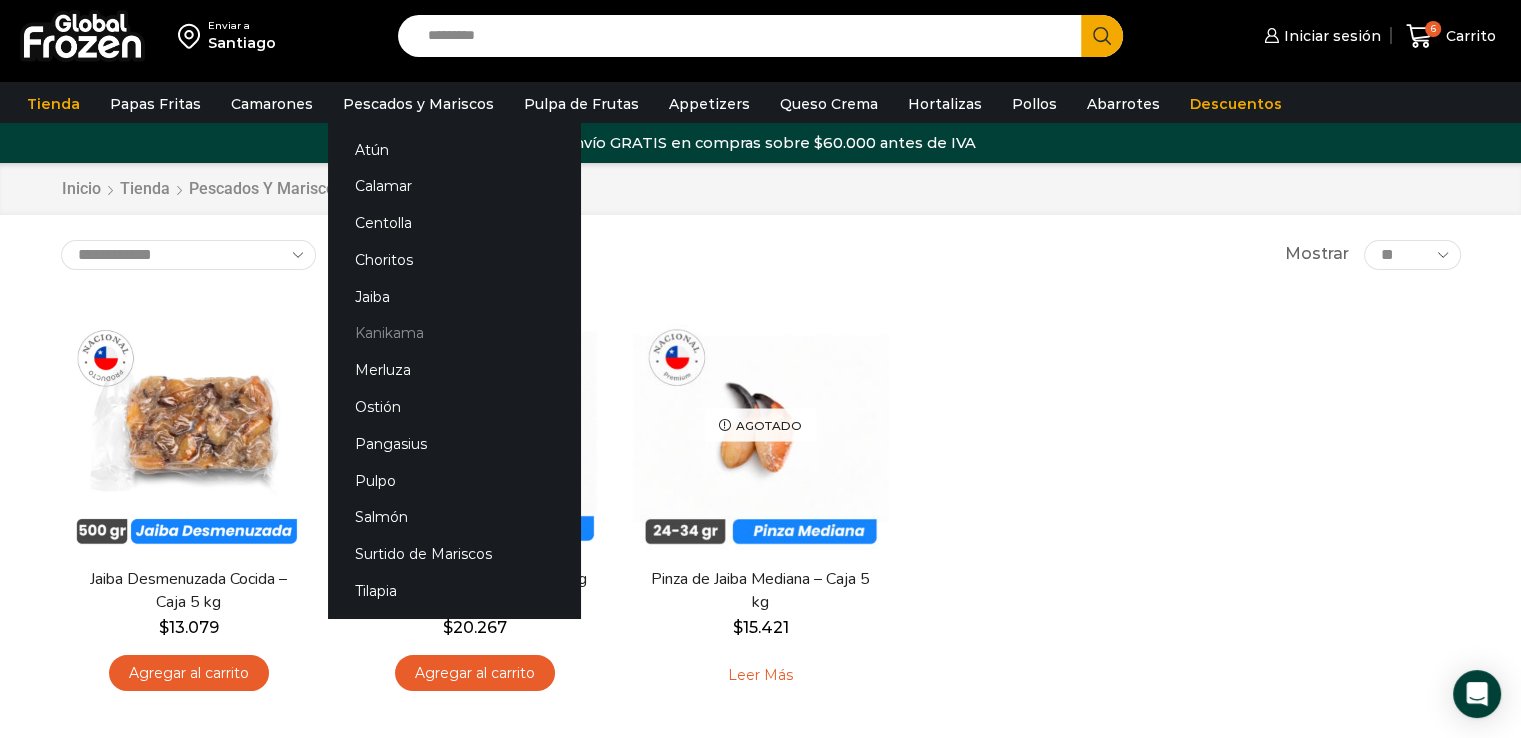 click on "Kanikama" at bounding box center (454, 333) 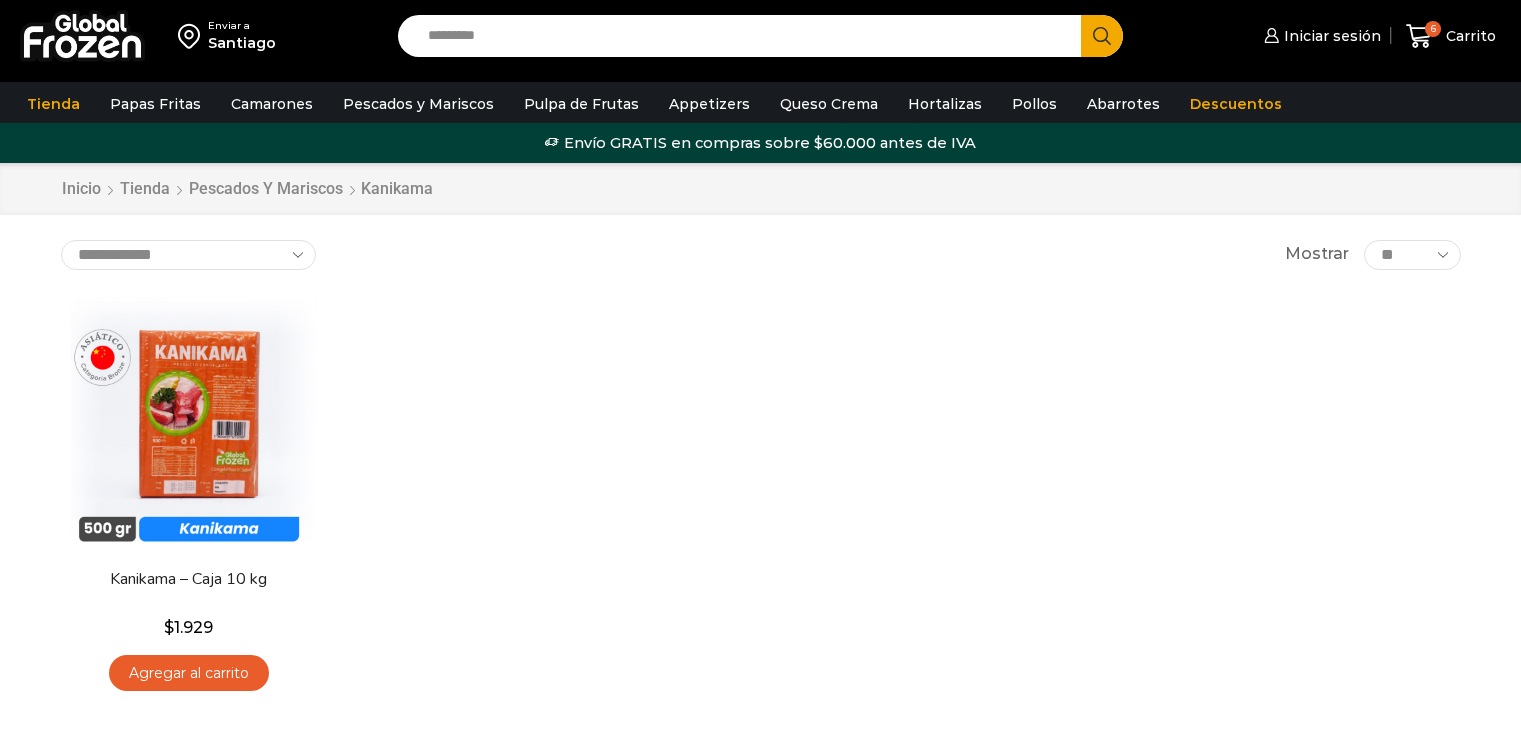 scroll, scrollTop: 0, scrollLeft: 0, axis: both 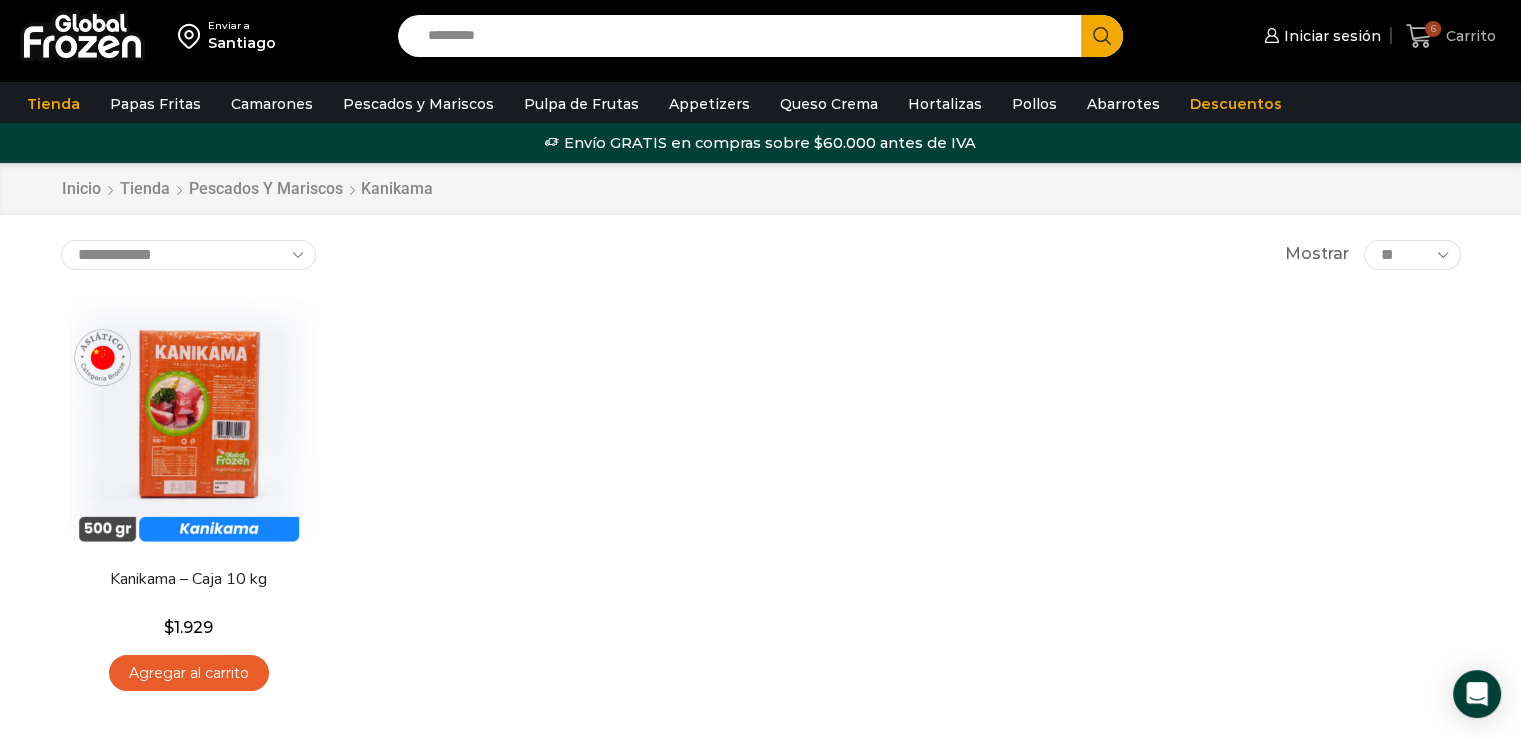 click on "Carrito" at bounding box center (1468, 36) 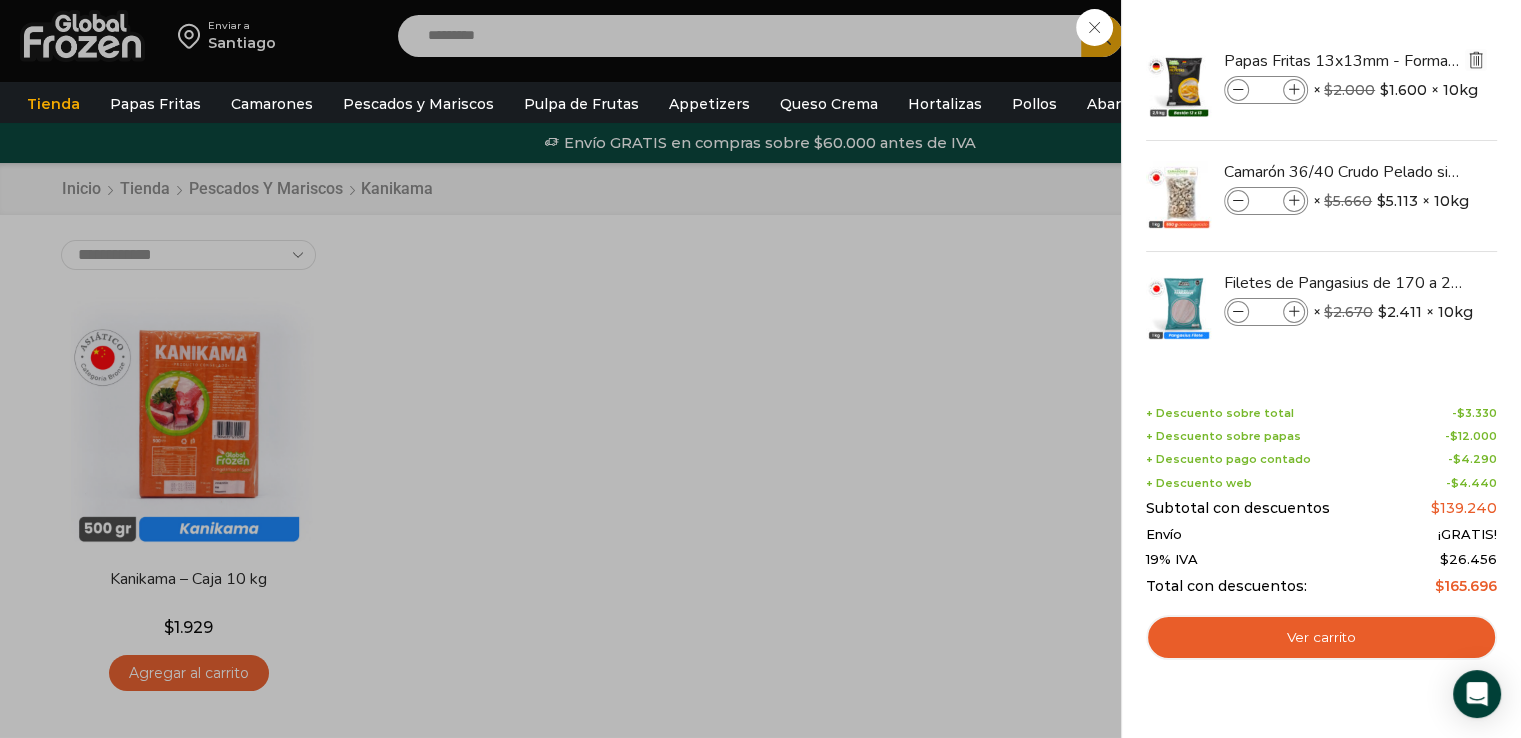 click at bounding box center [1476, 60] 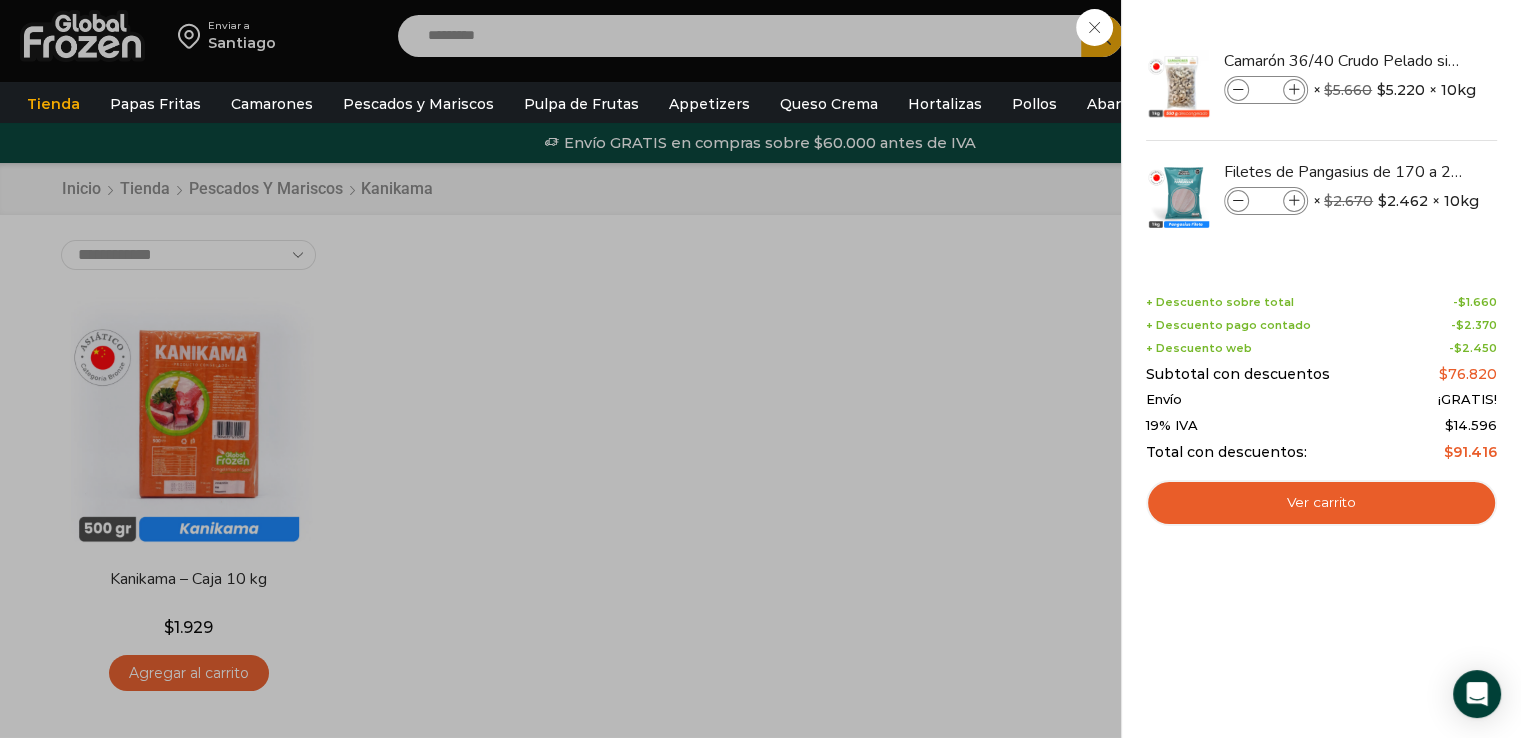 drag, startPoint x: 848, startPoint y: 408, endPoint x: 836, endPoint y: 381, distance: 29.546574 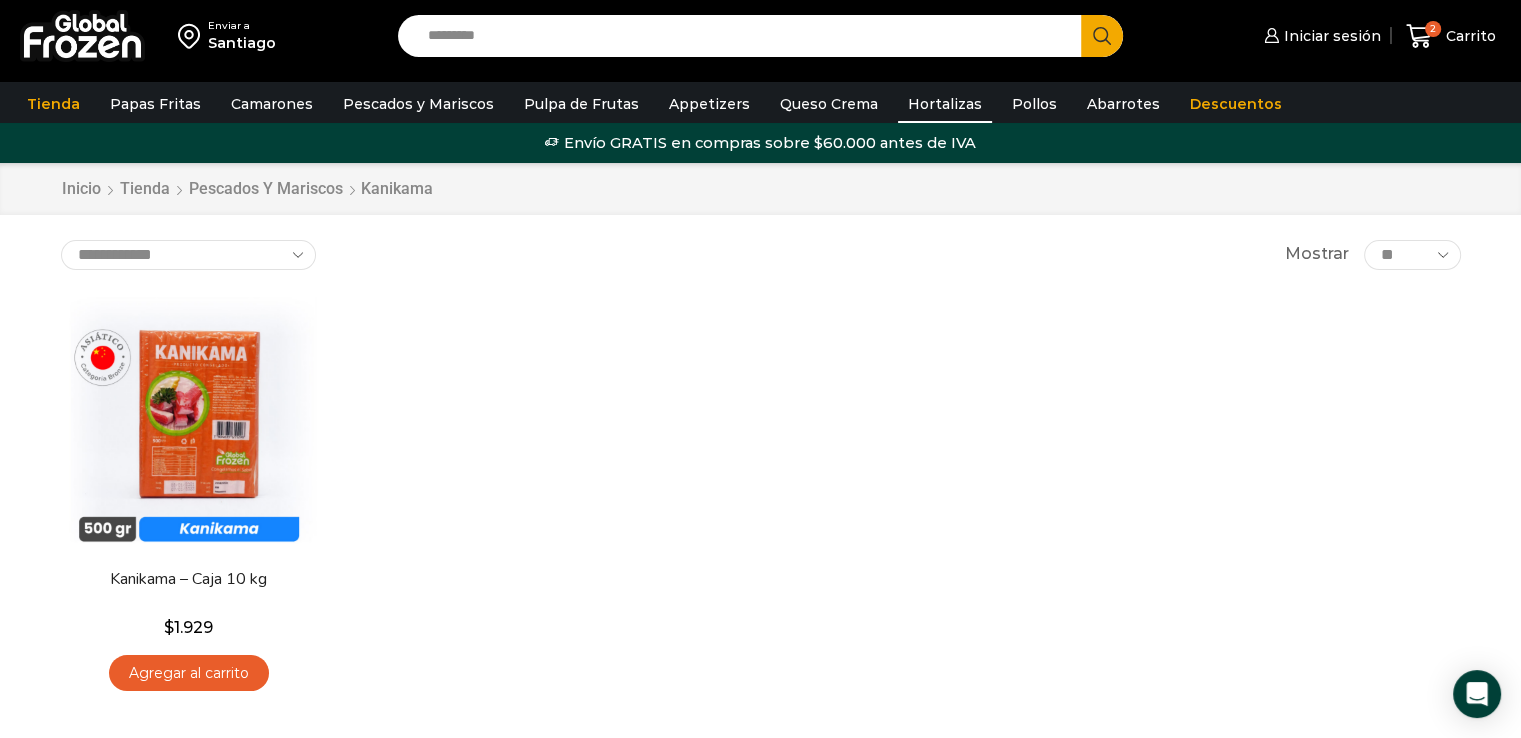 click on "Hortalizas" at bounding box center (945, 104) 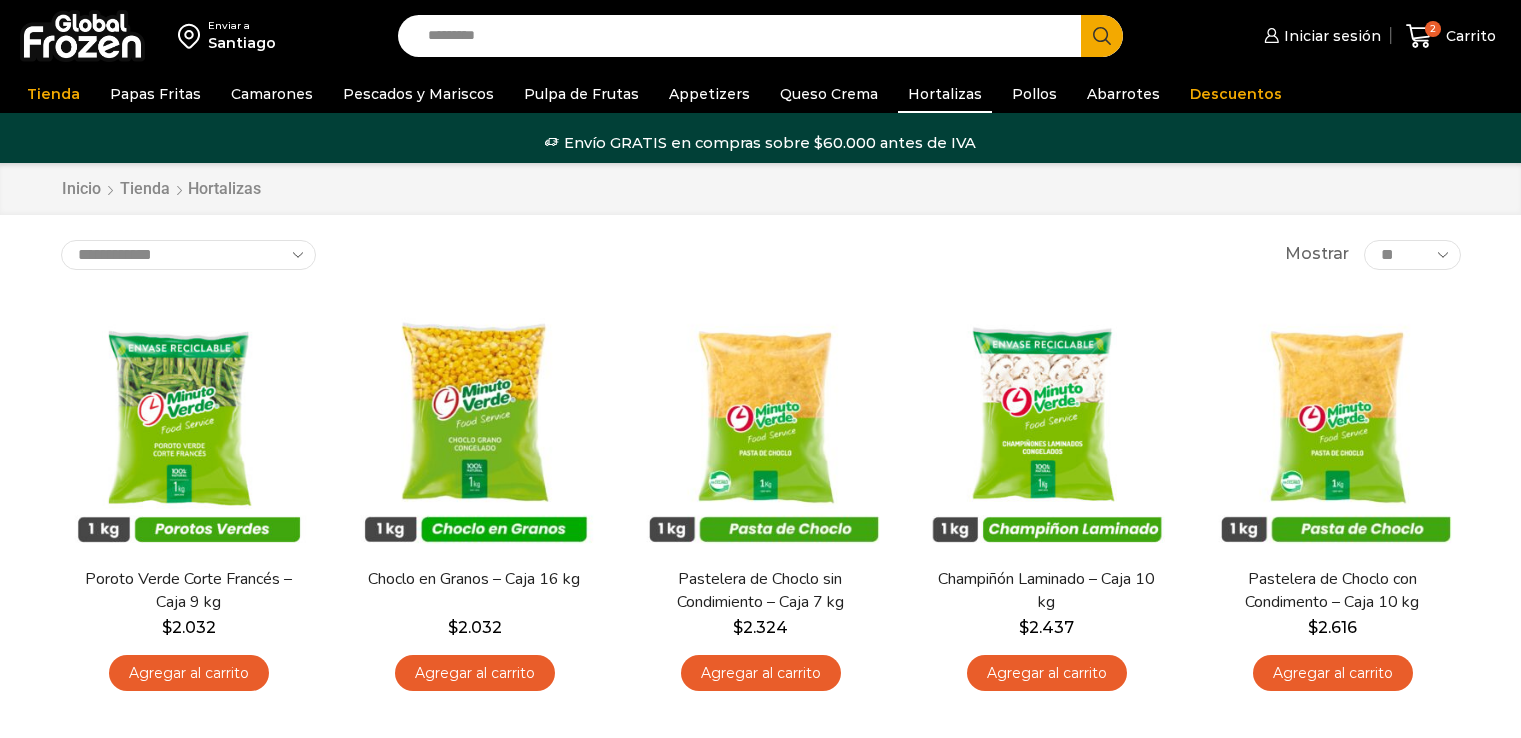 scroll, scrollTop: 0, scrollLeft: 0, axis: both 